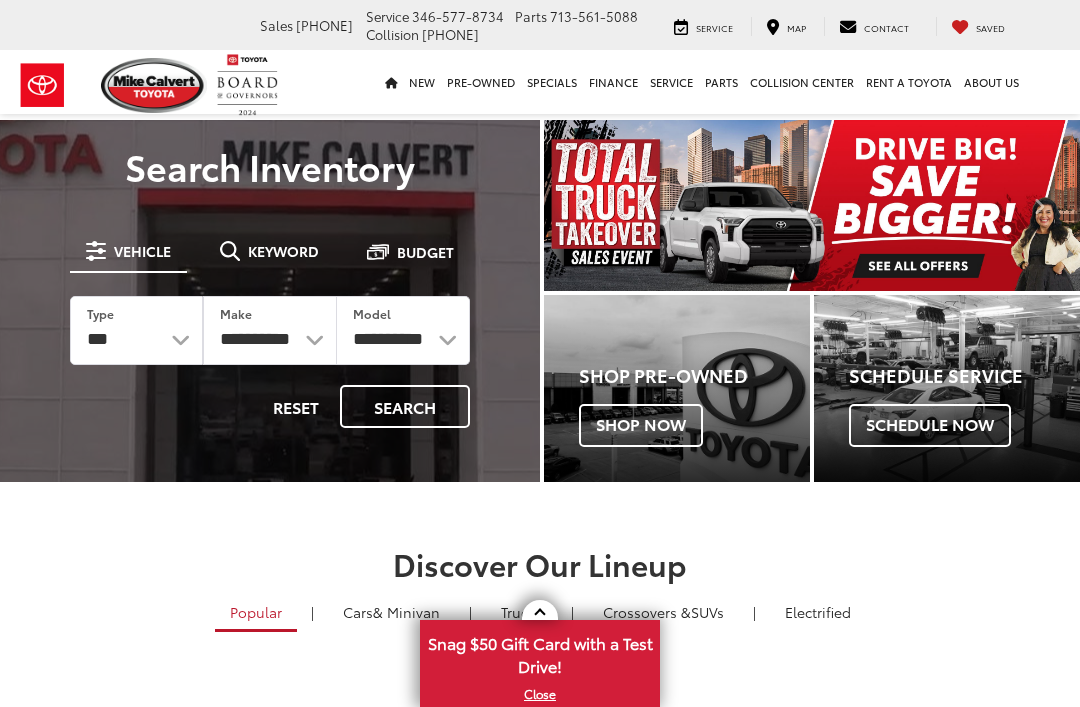 scroll, scrollTop: 0, scrollLeft: 0, axis: both 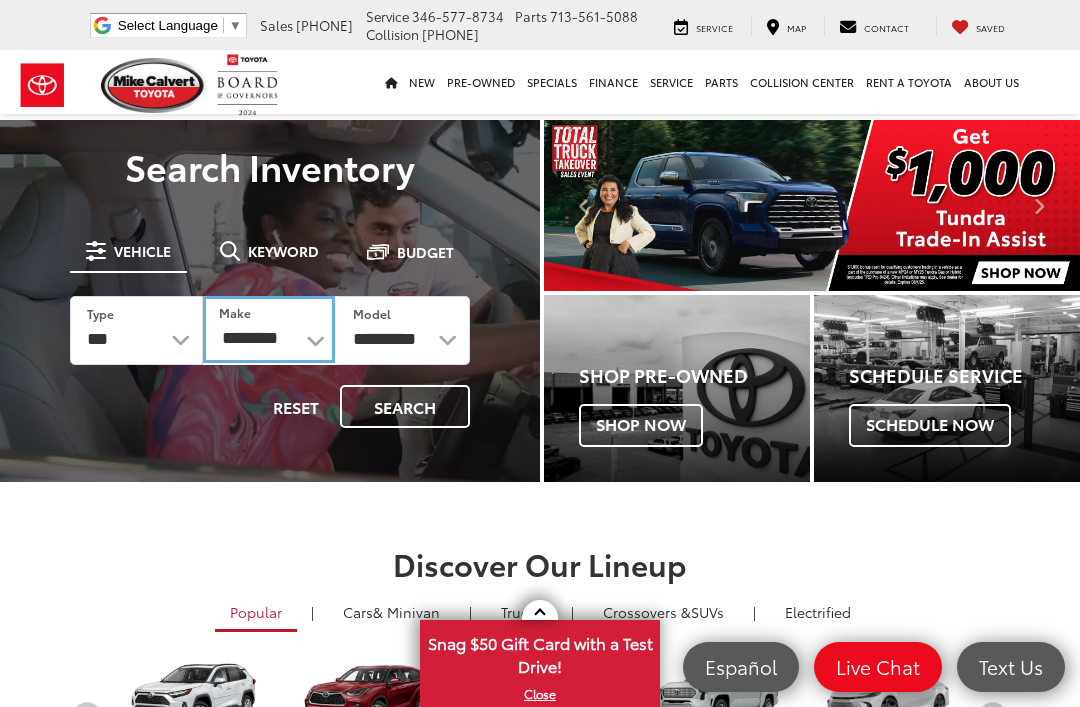 click on "**********" at bounding box center [268, 329] 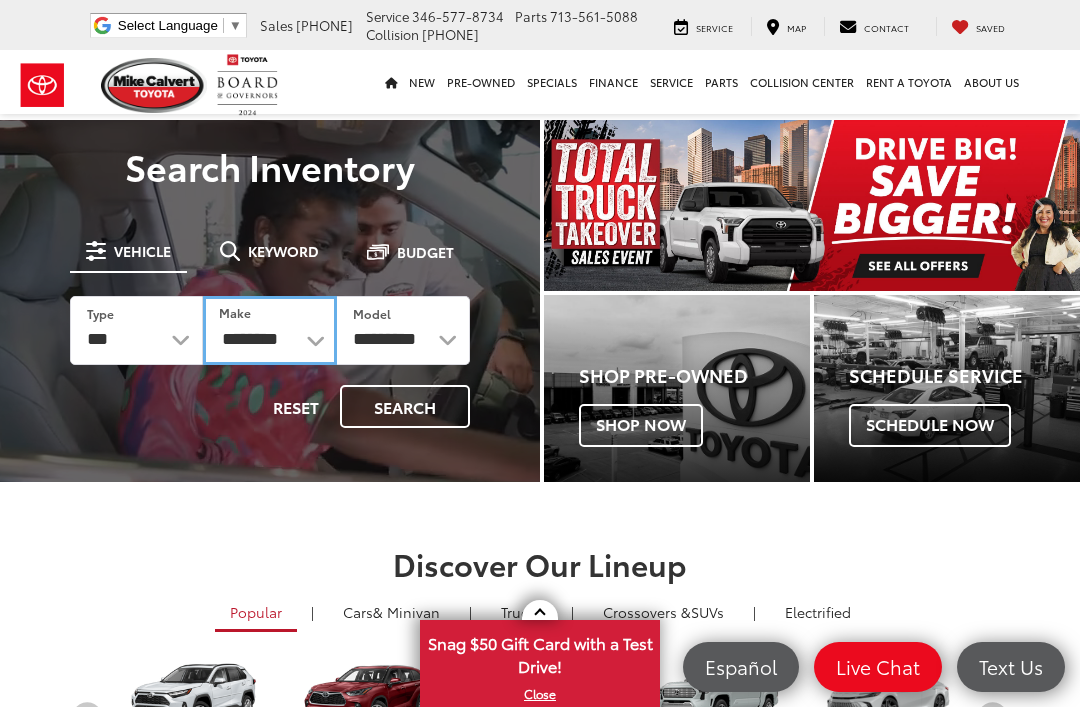 select on "******" 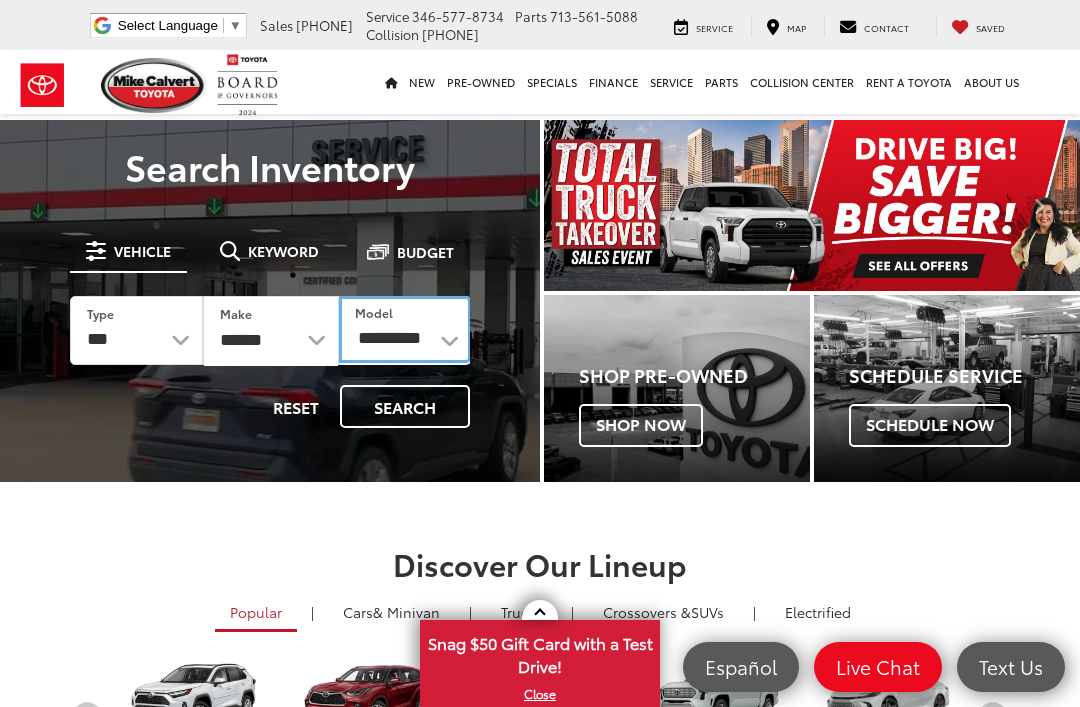 click on "**********" at bounding box center [405, 329] 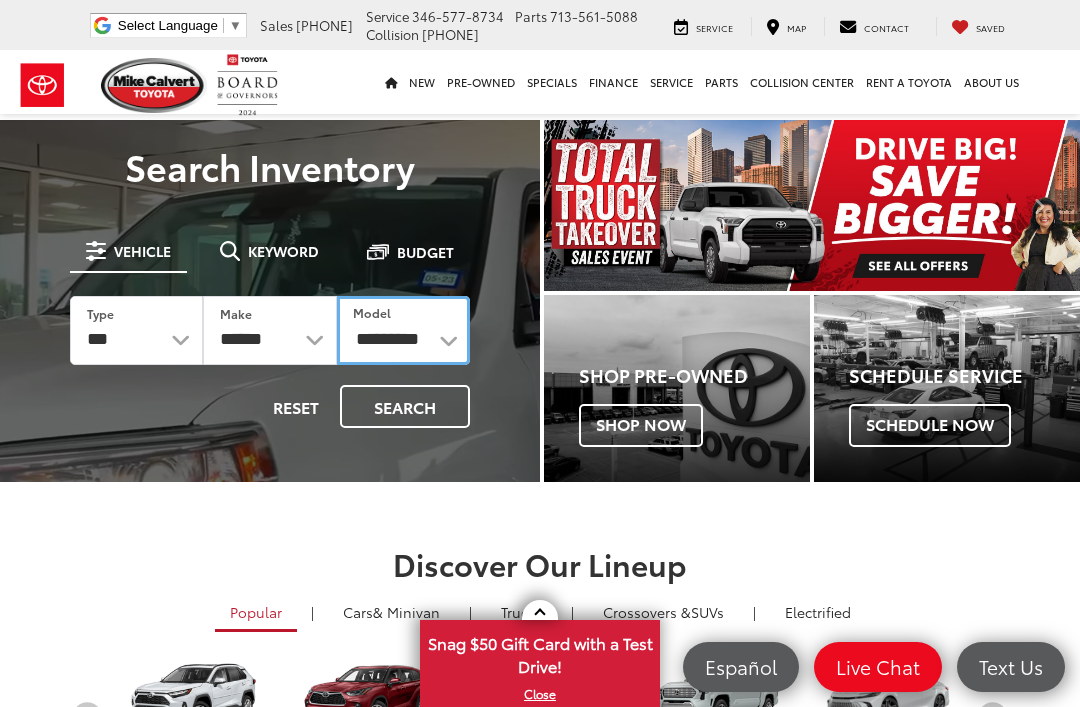 select on "******" 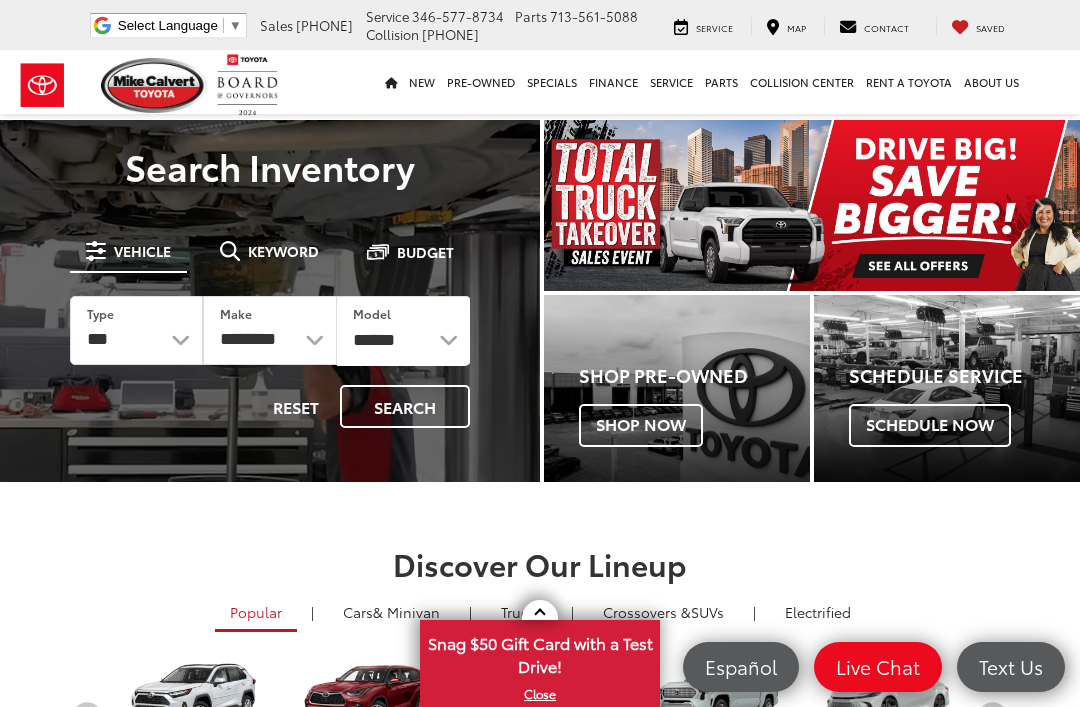 click on "Search" at bounding box center [405, 406] 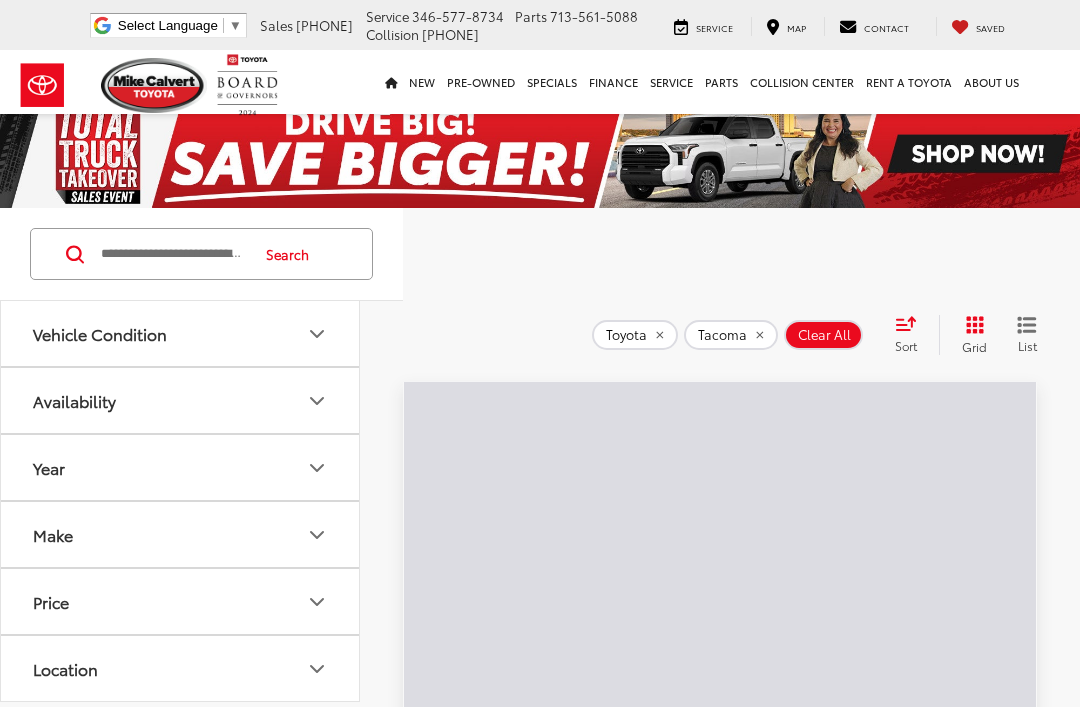 scroll, scrollTop: 0, scrollLeft: 0, axis: both 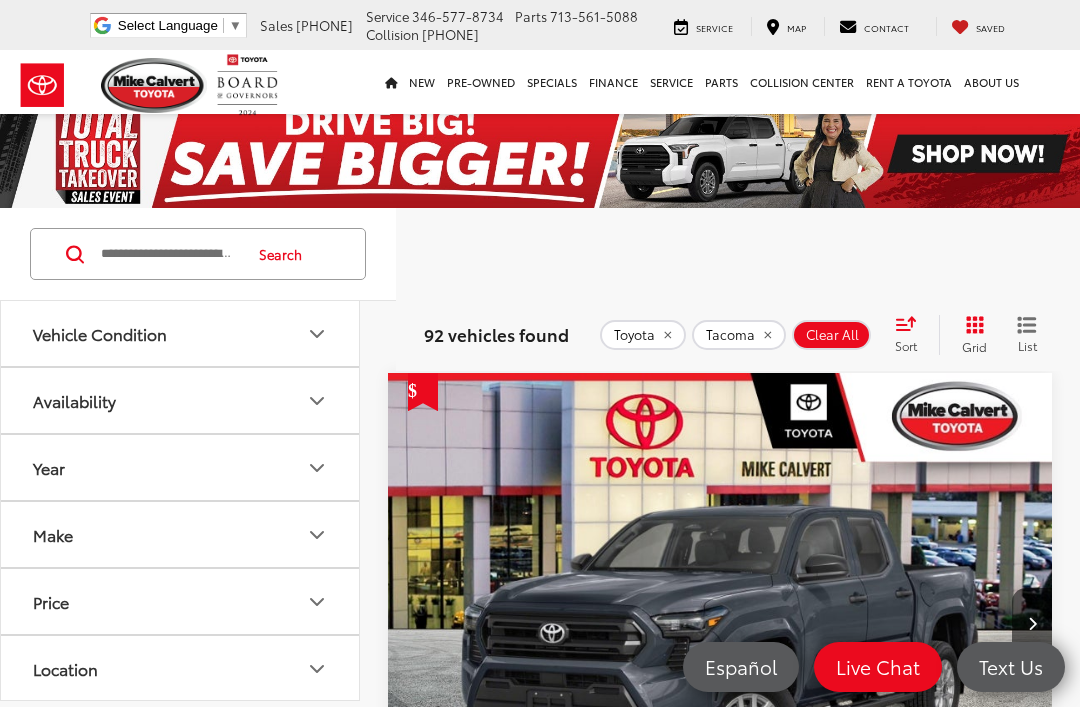 click on "Vehicle Condition" 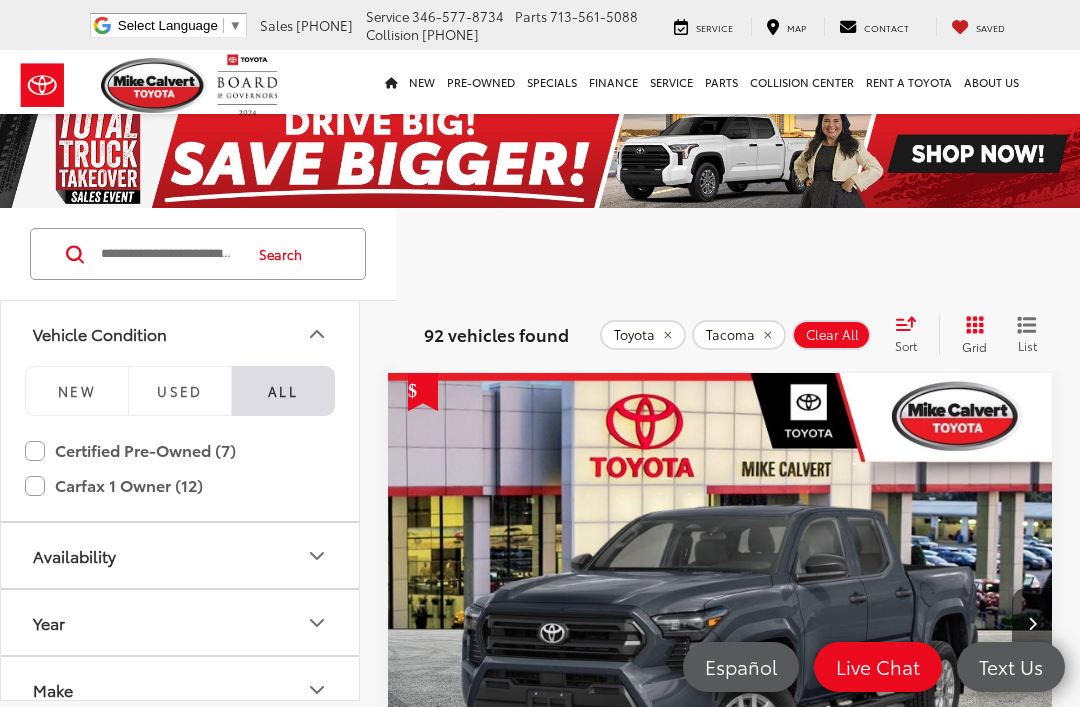 click on "Certified Pre-Owned (7)" at bounding box center [180, 450] 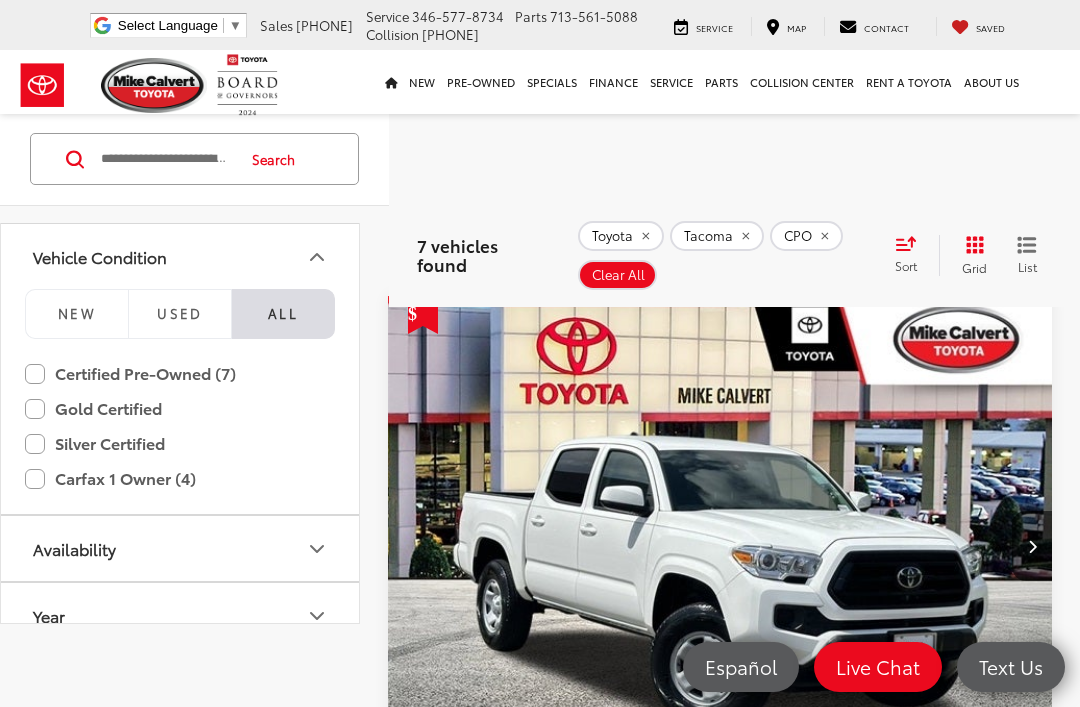 scroll, scrollTop: 0, scrollLeft: 1, axis: horizontal 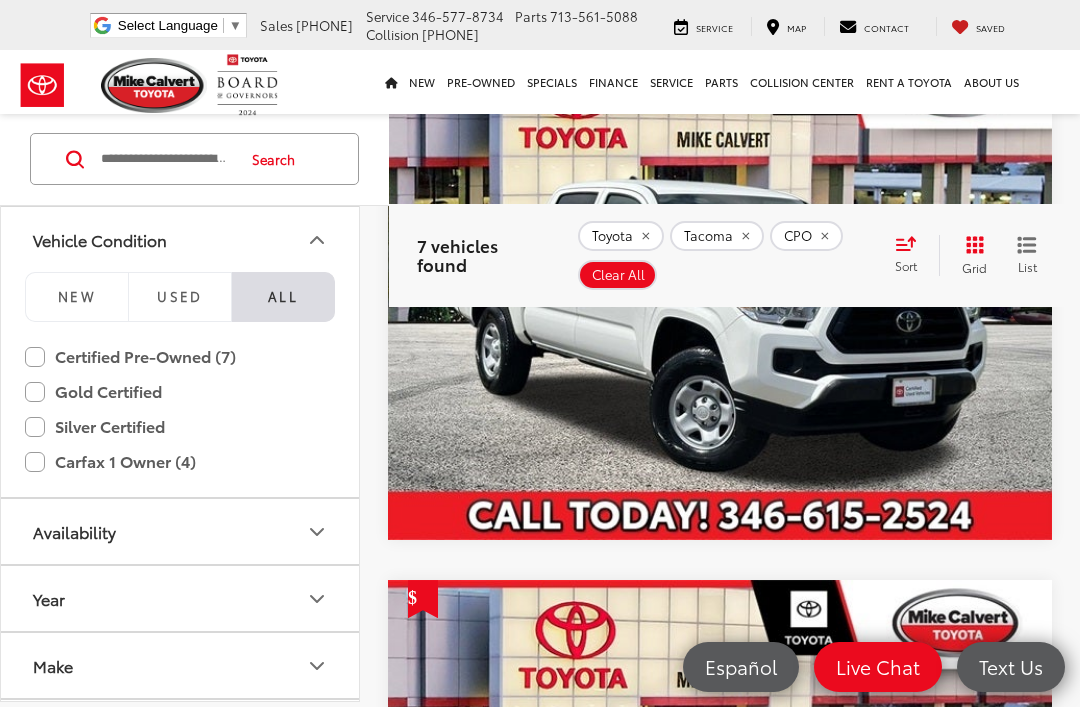 click at bounding box center (719, 290) 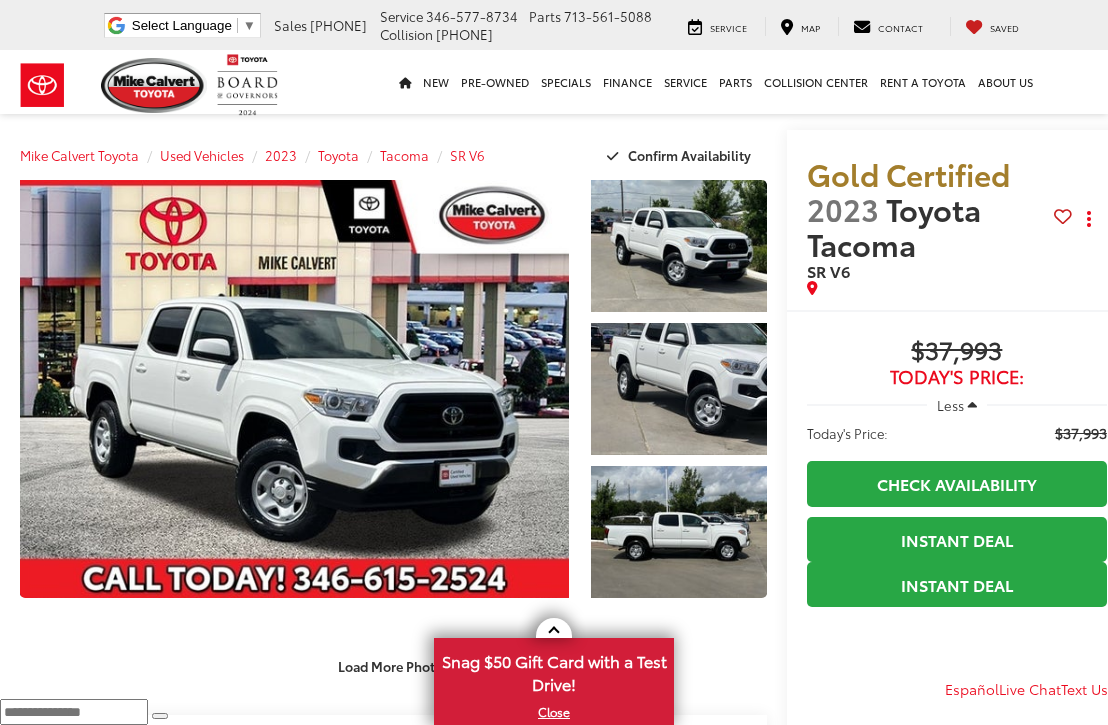 scroll, scrollTop: 125, scrollLeft: 0, axis: vertical 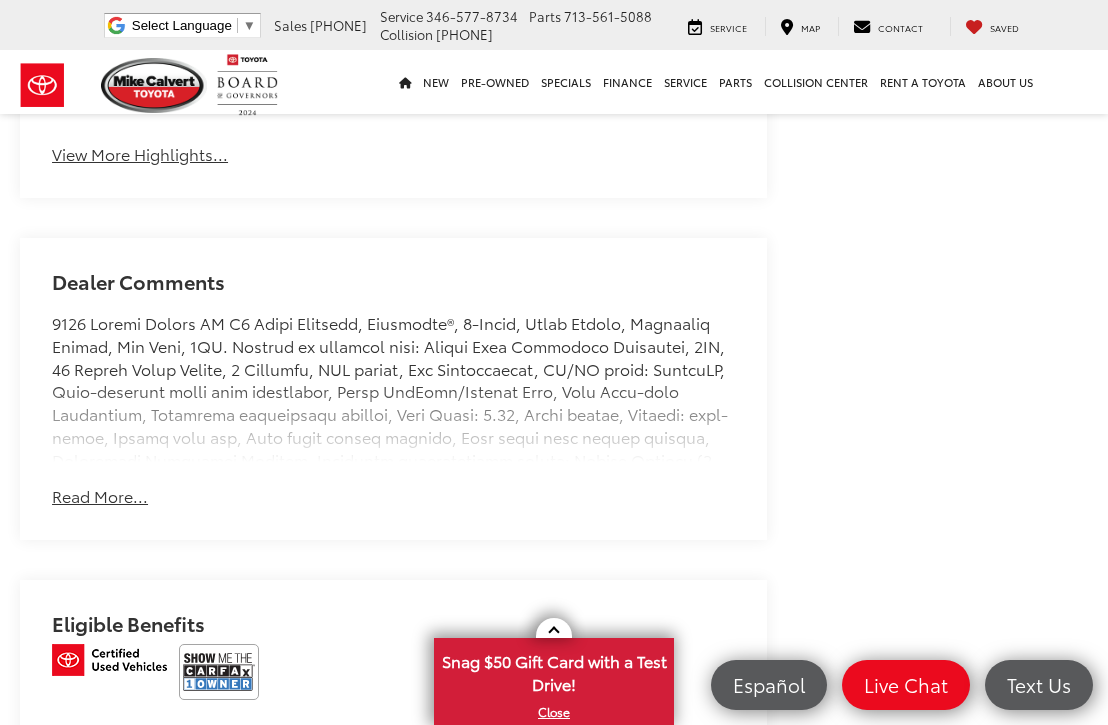 click on "Read More..." at bounding box center [100, 496] 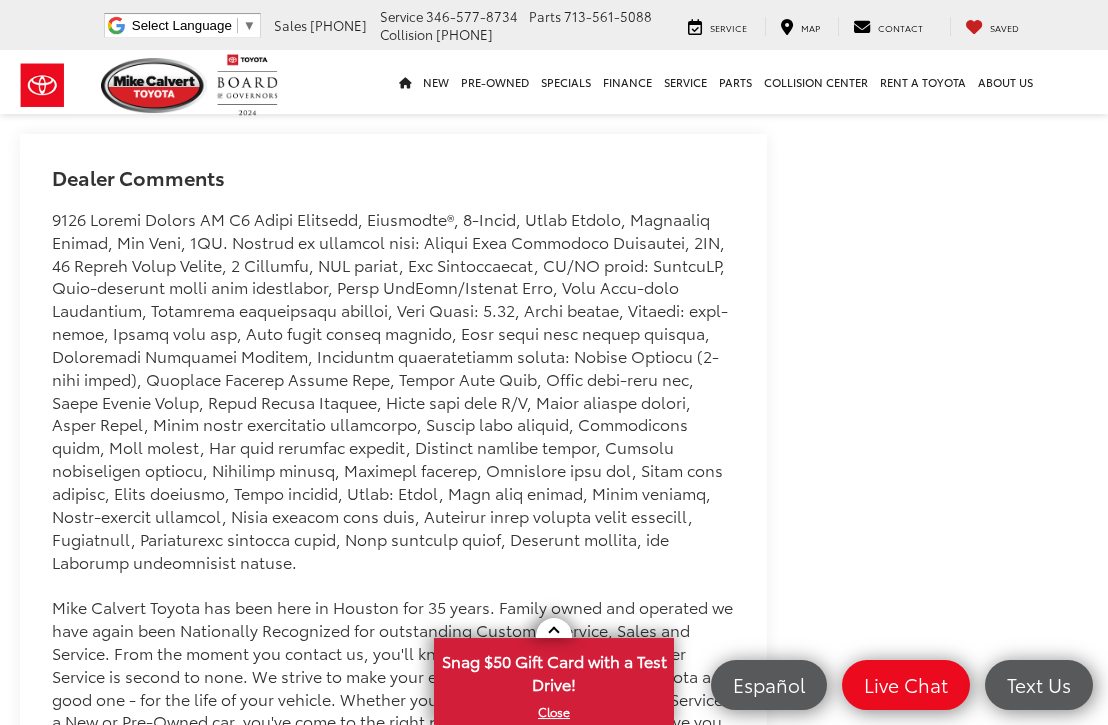 scroll, scrollTop: 1554, scrollLeft: 0, axis: vertical 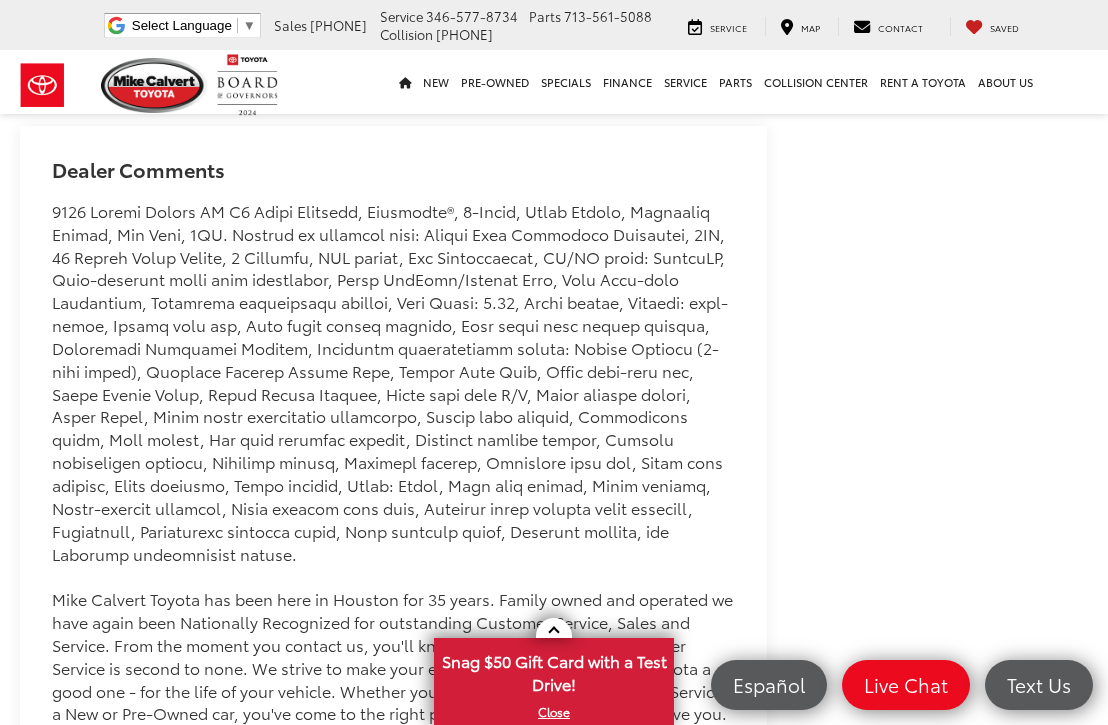 click on "Mike Calvert Toyota
Used Vehicles
2023
Toyota
Tacoma
SR V6
Confirm Availability
Photos
1
/
39
Load More Photos" at bounding box center (554, 691) 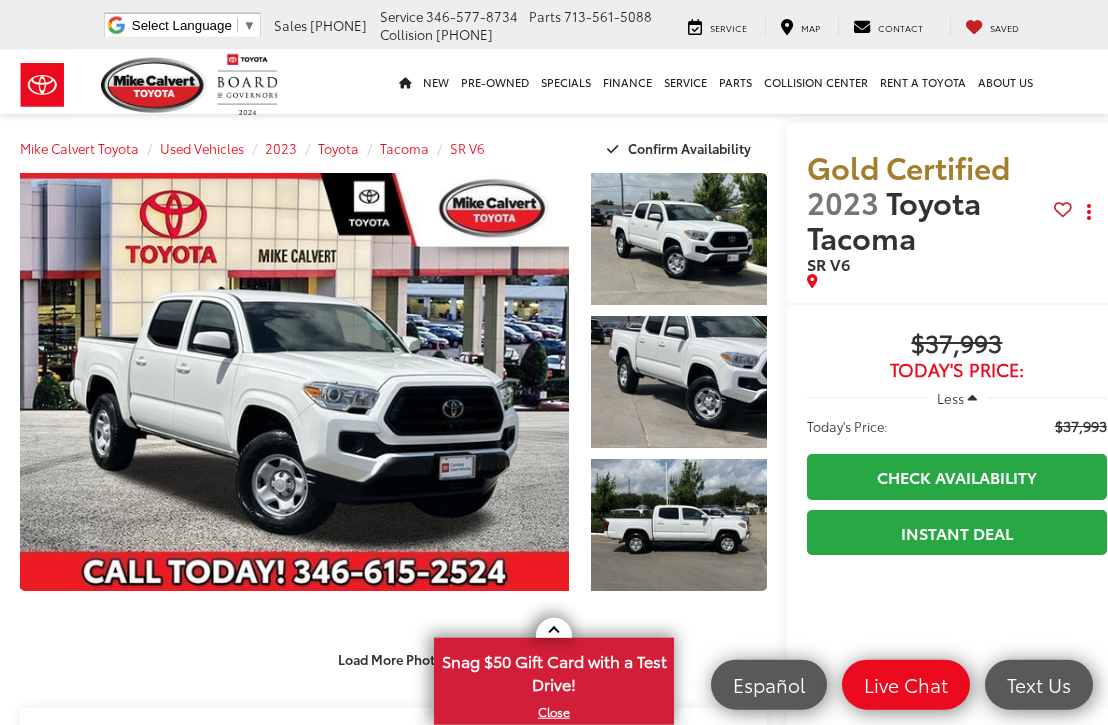 scroll, scrollTop: 0, scrollLeft: 0, axis: both 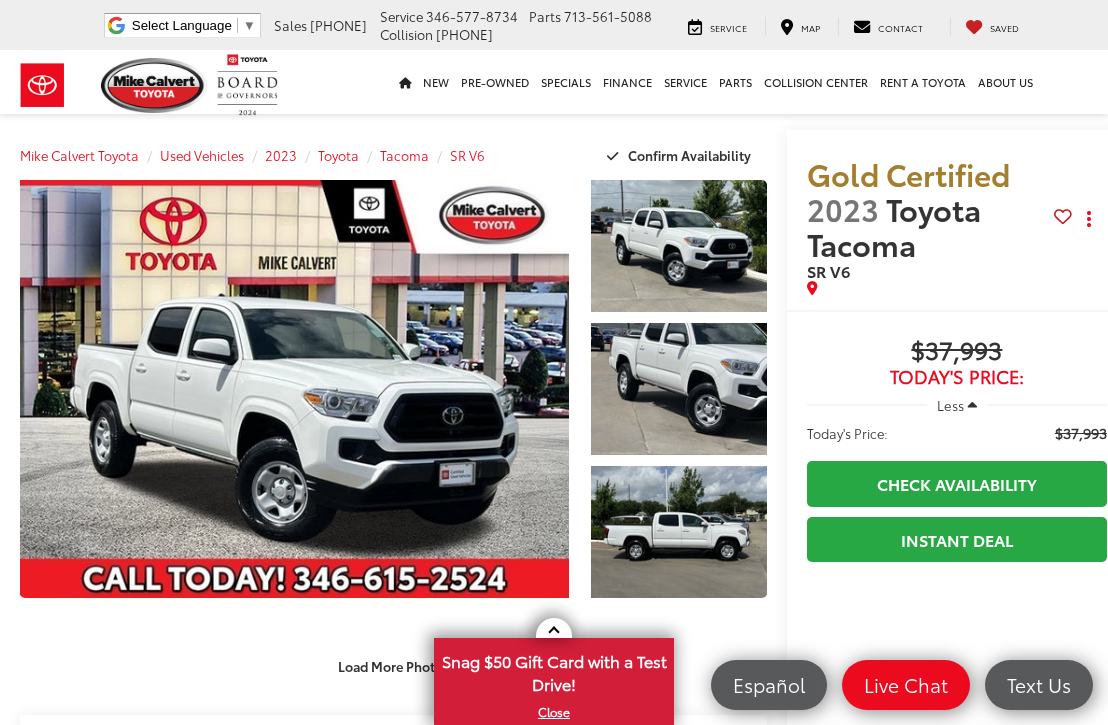 click at bounding box center (679, 532) 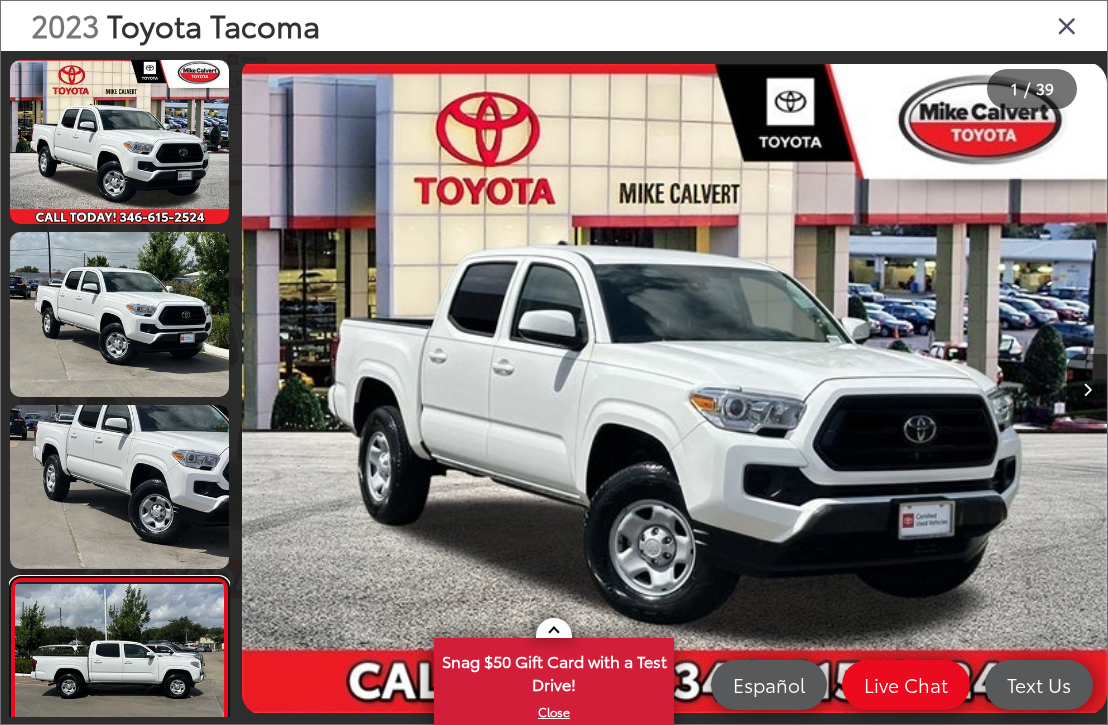 scroll, scrollTop: 0, scrollLeft: 2594, axis: horizontal 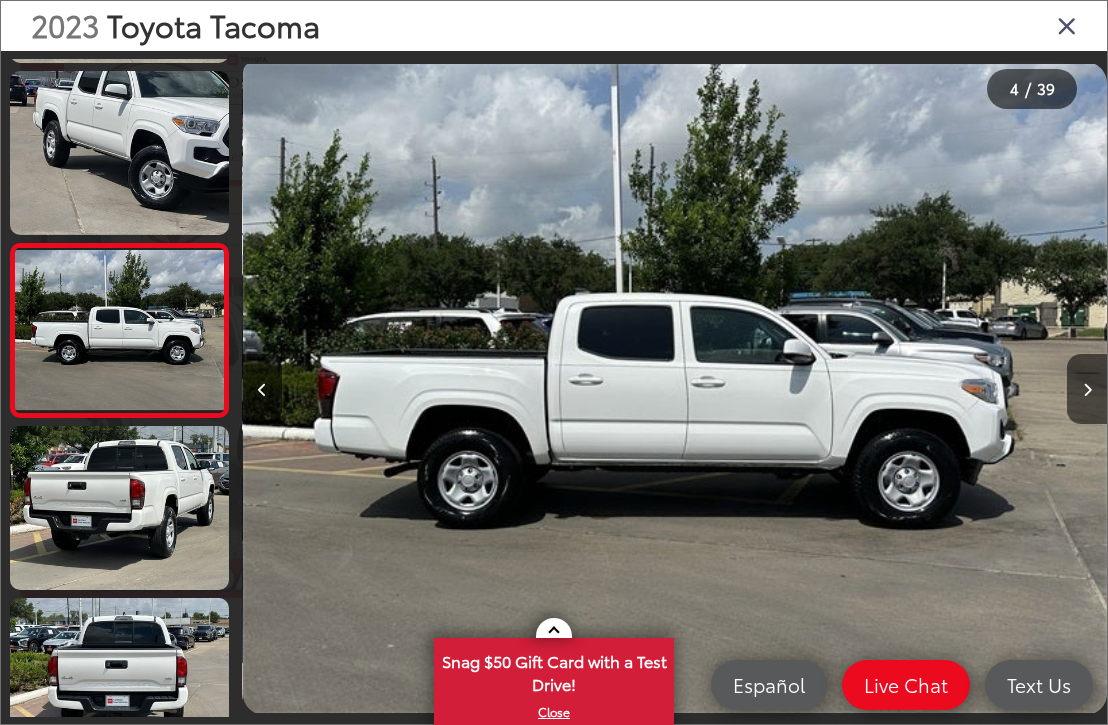 click at bounding box center [119, 508] 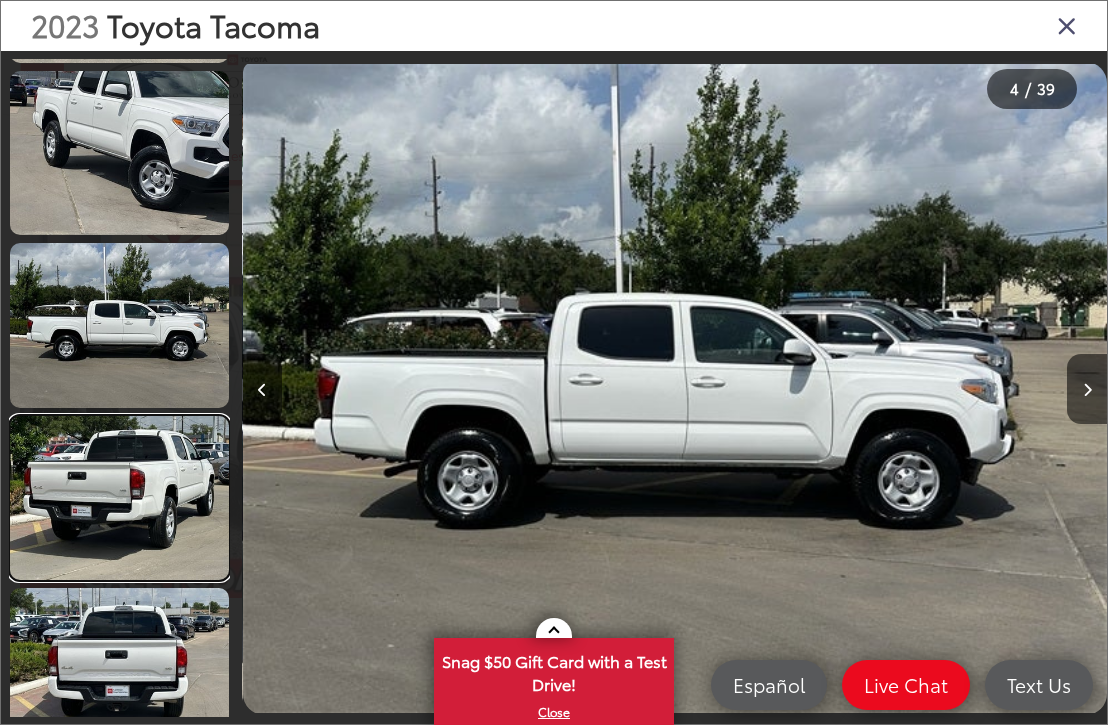 scroll, scrollTop: 0, scrollLeft: 3459, axis: horizontal 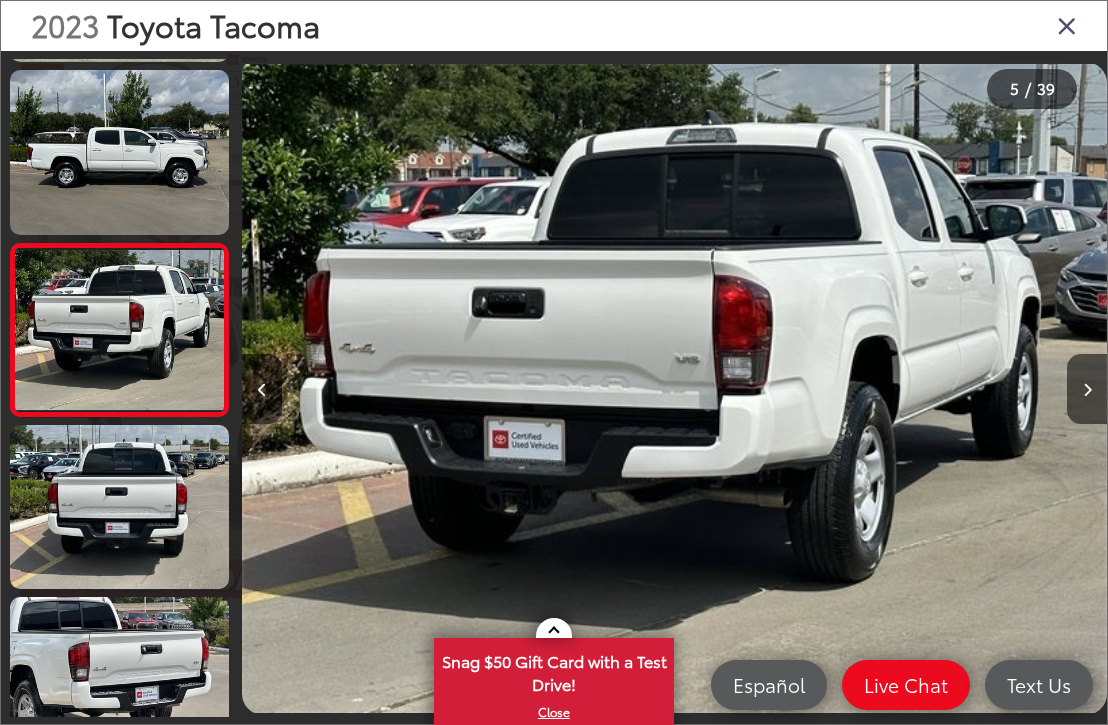 click at bounding box center [1087, 389] 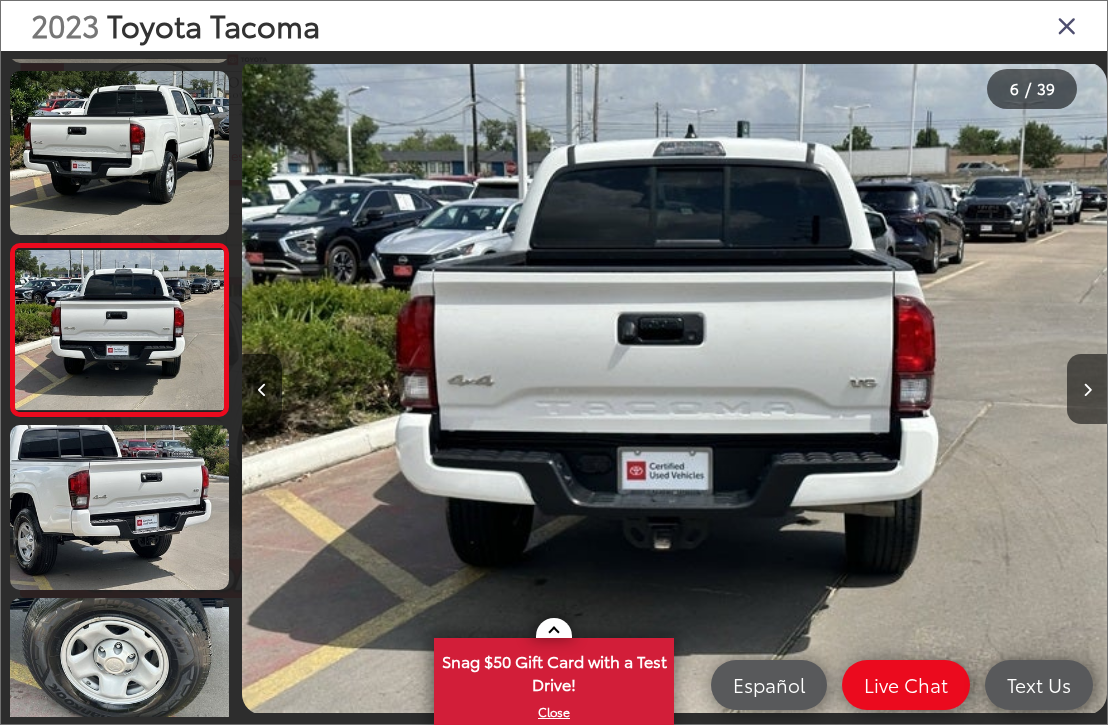 click at bounding box center (1087, 389) 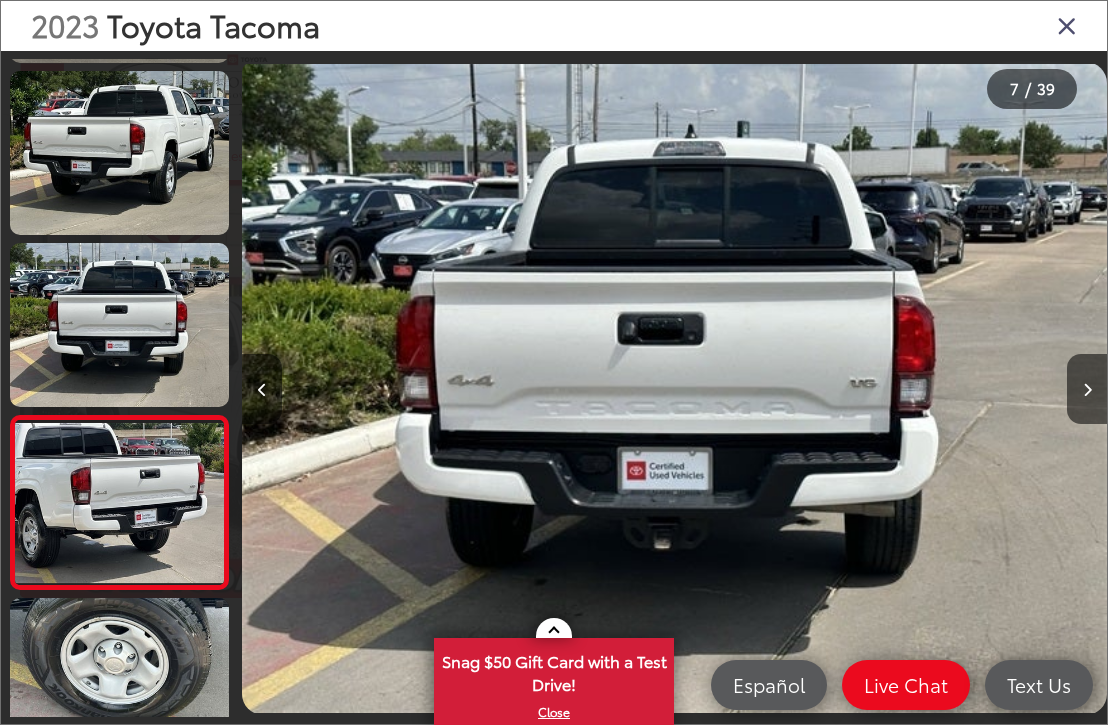 scroll, scrollTop: 0, scrollLeft: 5189, axis: horizontal 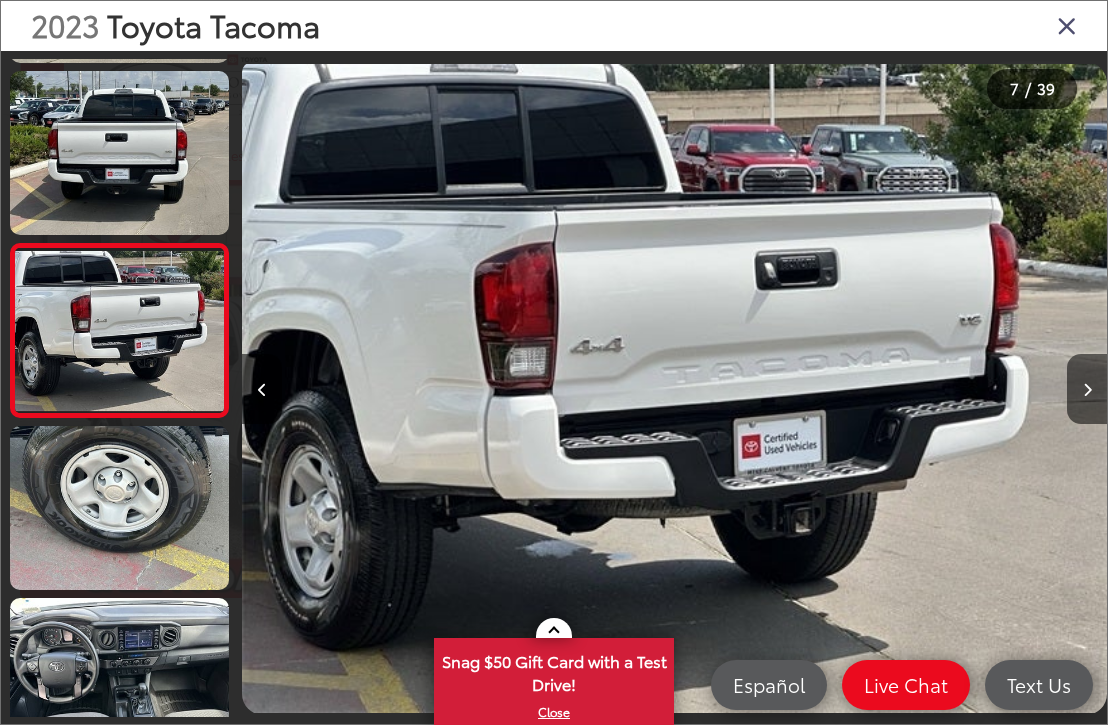 click at bounding box center [1087, 389] 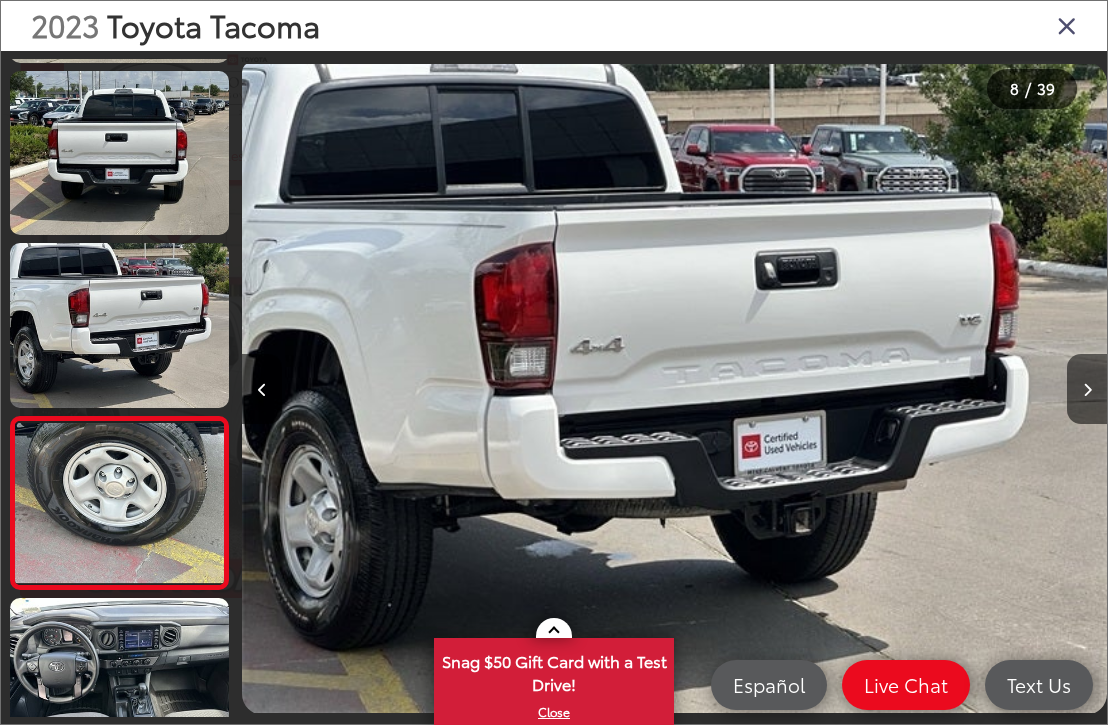 scroll, scrollTop: 0, scrollLeft: 6054, axis: horizontal 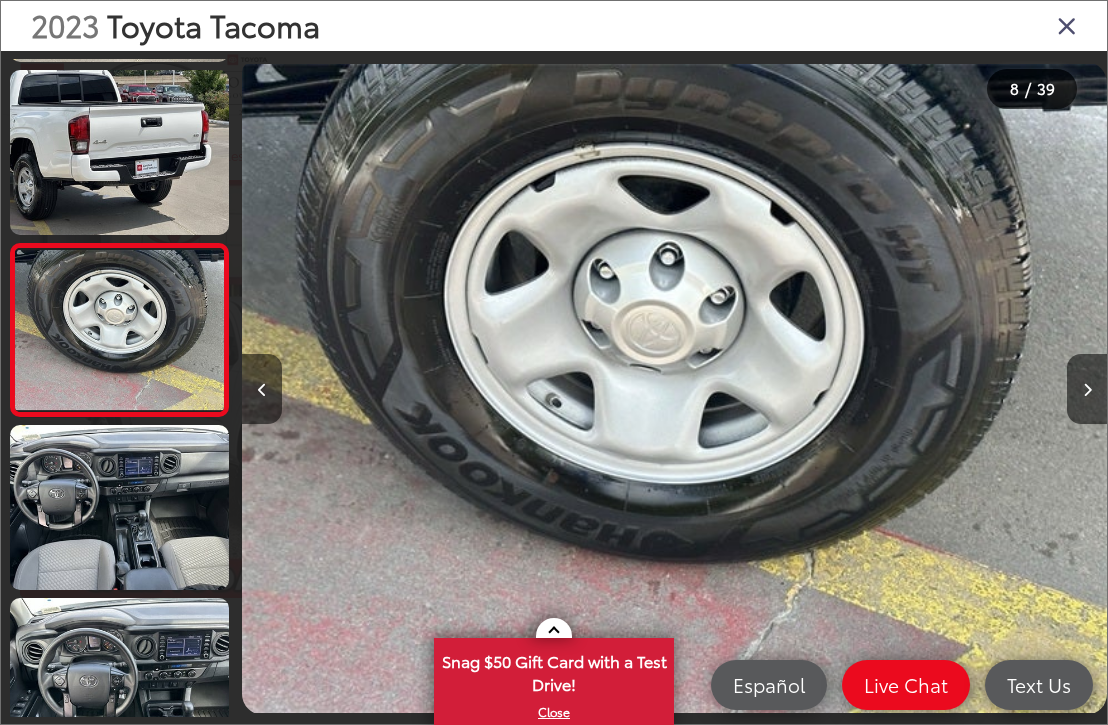 click at bounding box center (1087, 389) 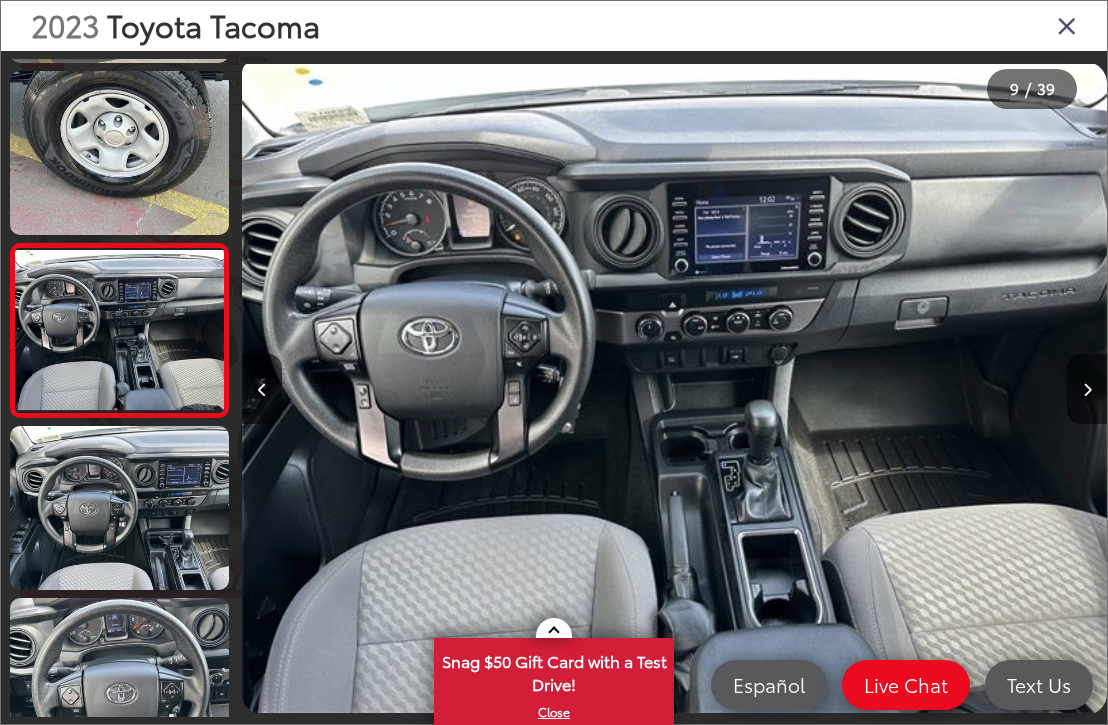 click at bounding box center (1087, 389) 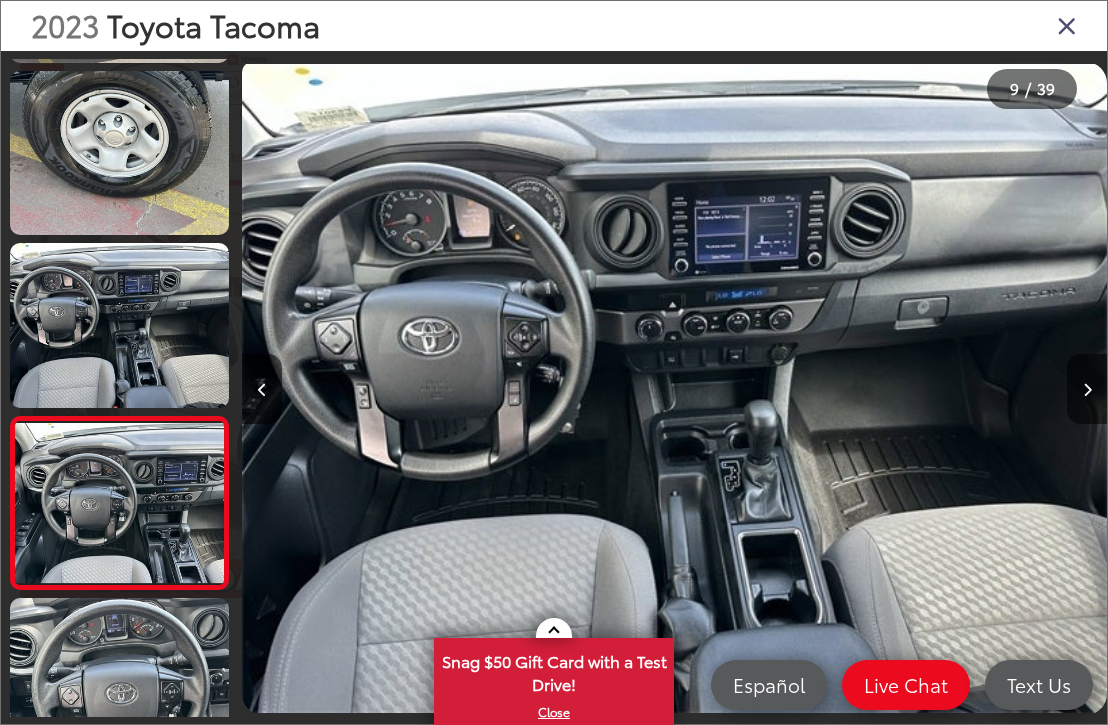 scroll, scrollTop: 0, scrollLeft: 7783, axis: horizontal 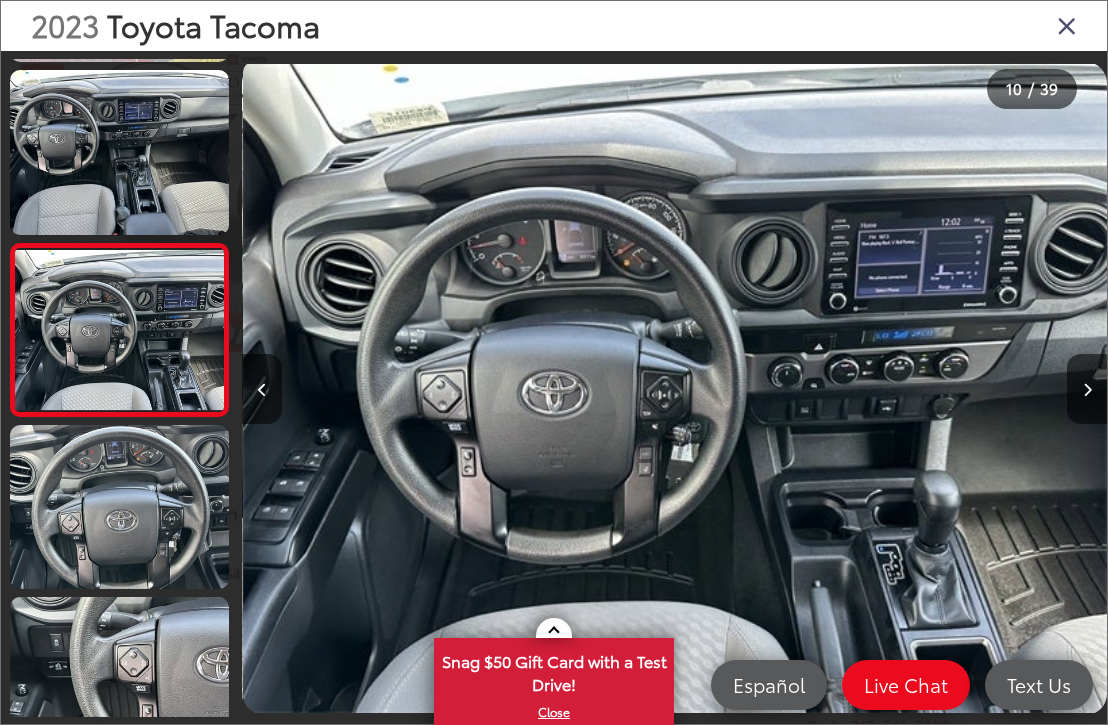 click at bounding box center (119, 507) 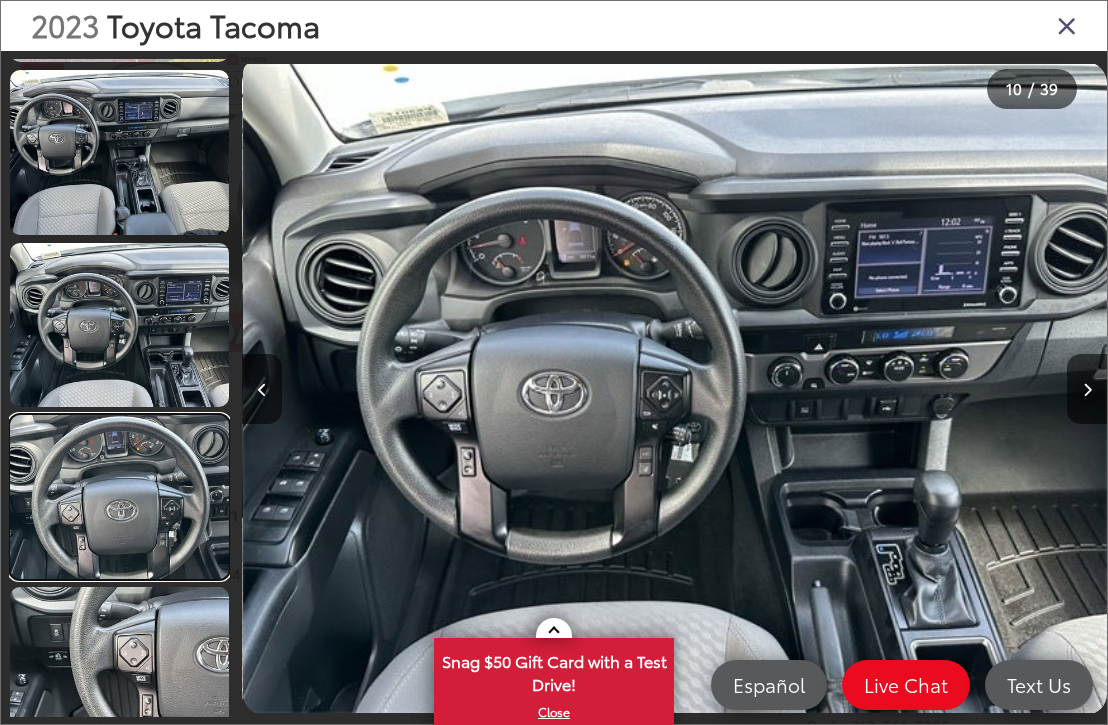 scroll, scrollTop: 0, scrollLeft: 8648, axis: horizontal 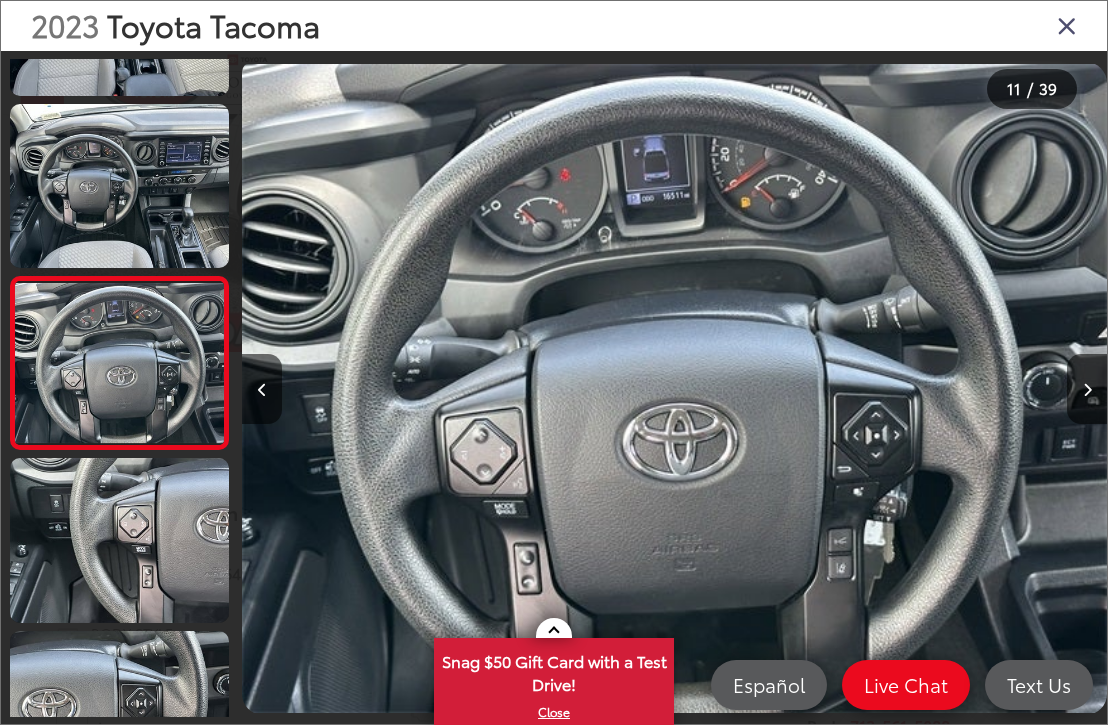 click at bounding box center [119, 186] 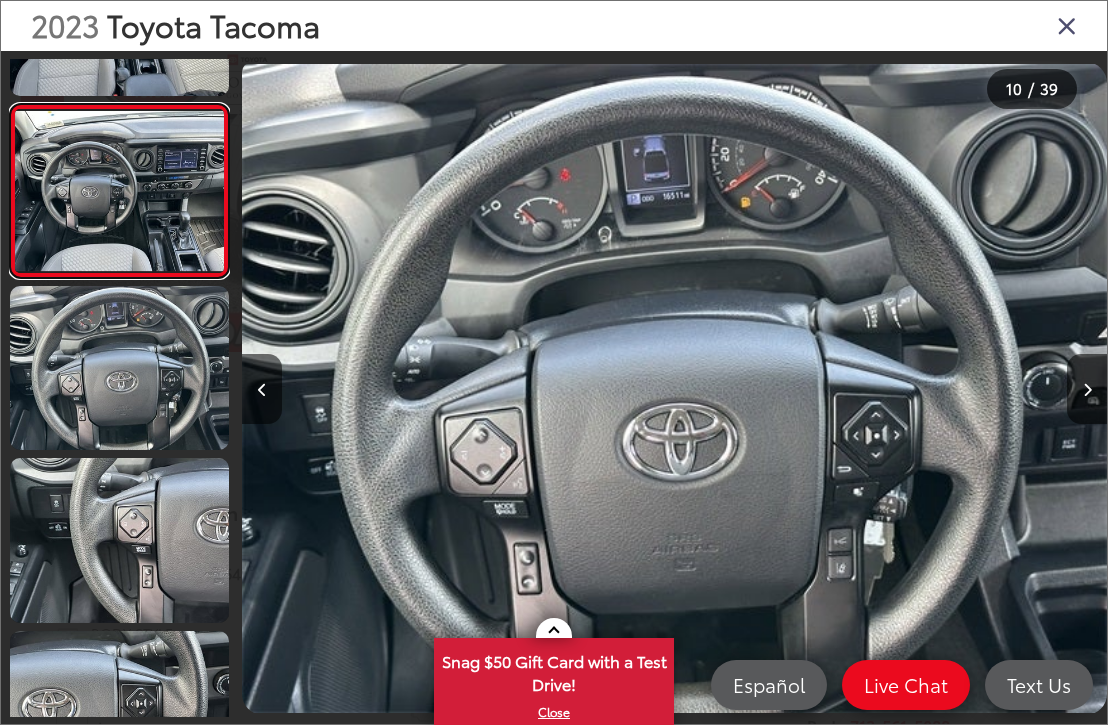 scroll, scrollTop: 0, scrollLeft: 7783, axis: horizontal 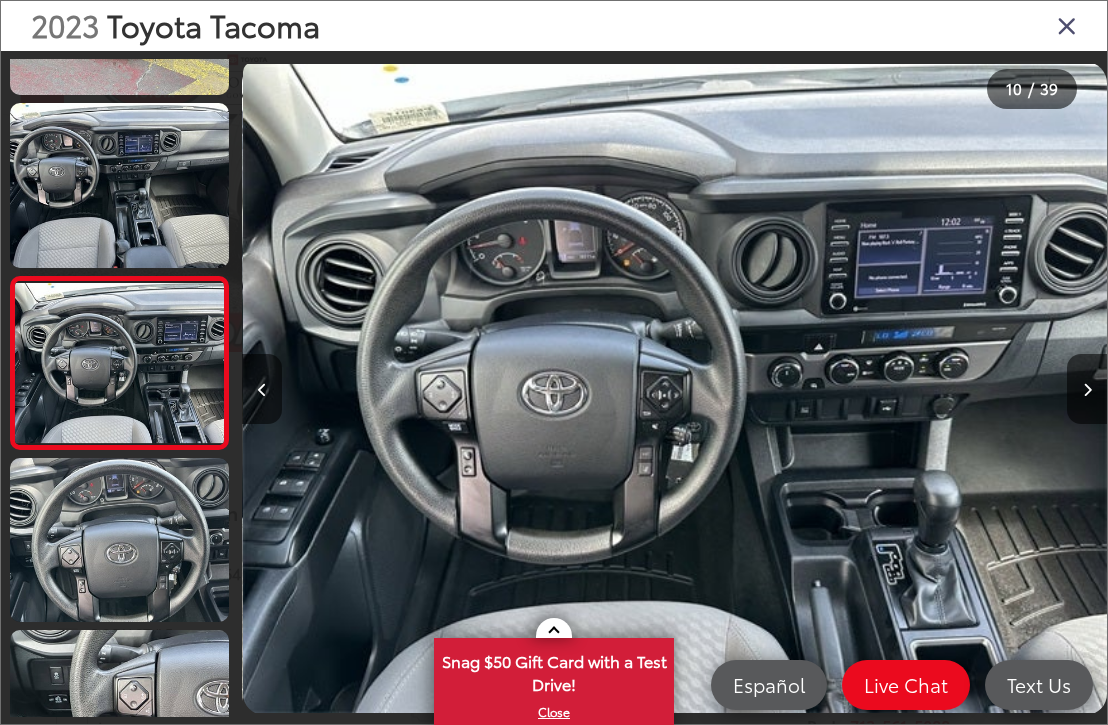 click at bounding box center (1087, 389) 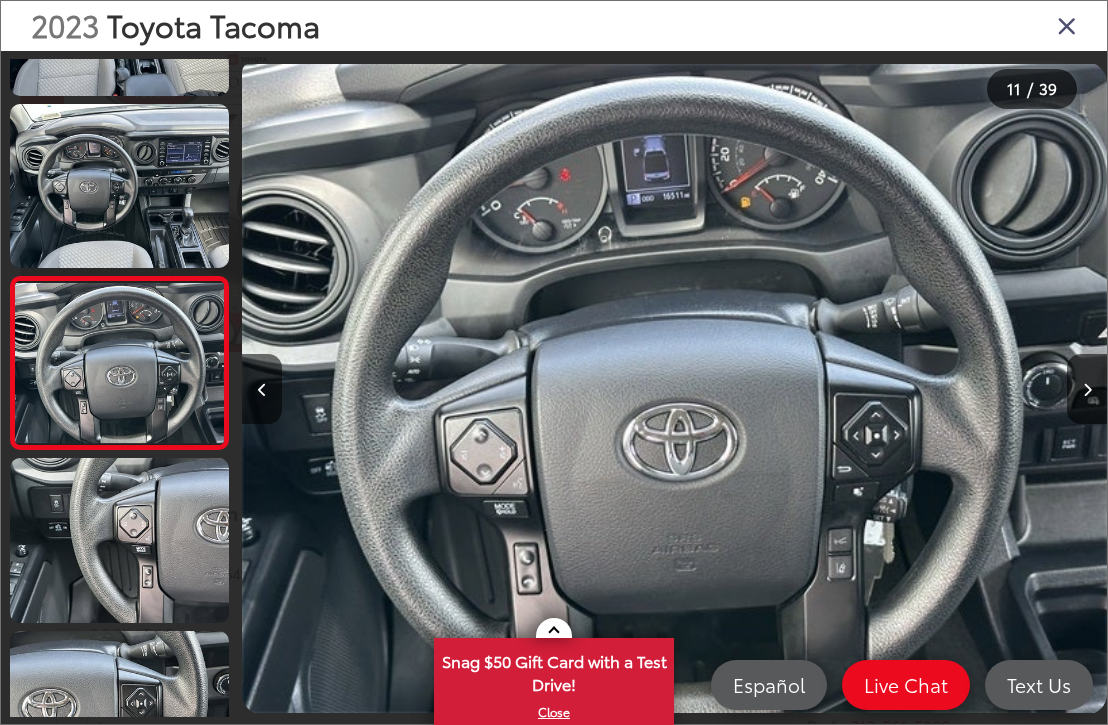 click at bounding box center [1087, 389] 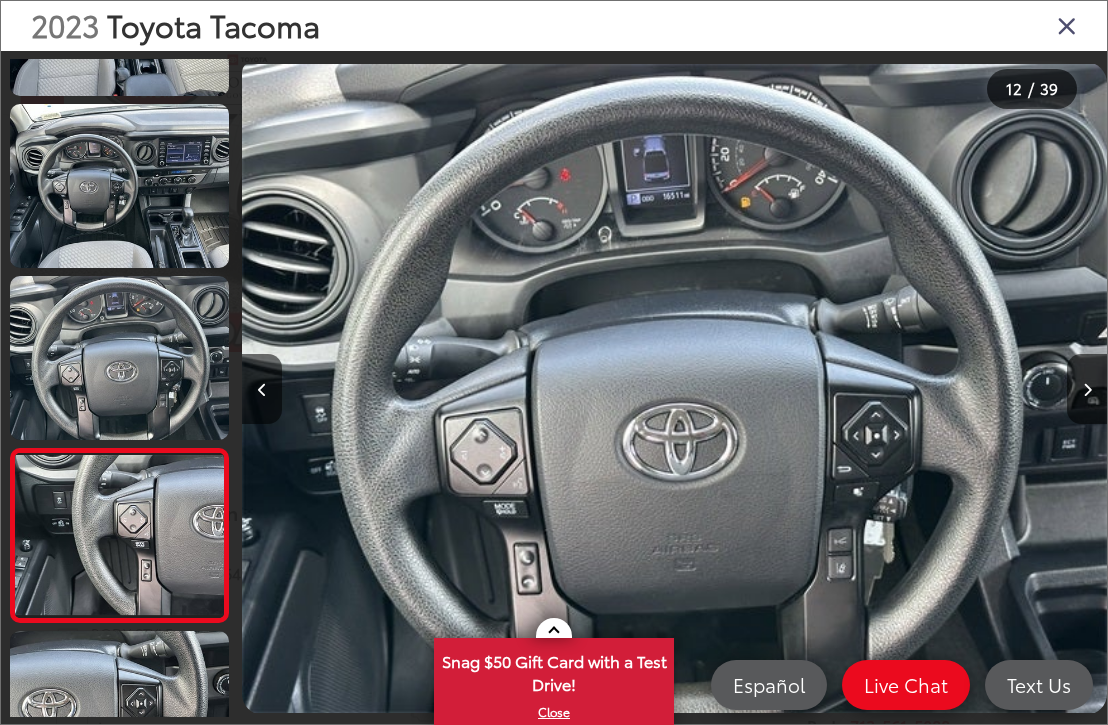scroll, scrollTop: 0, scrollLeft: 9513, axis: horizontal 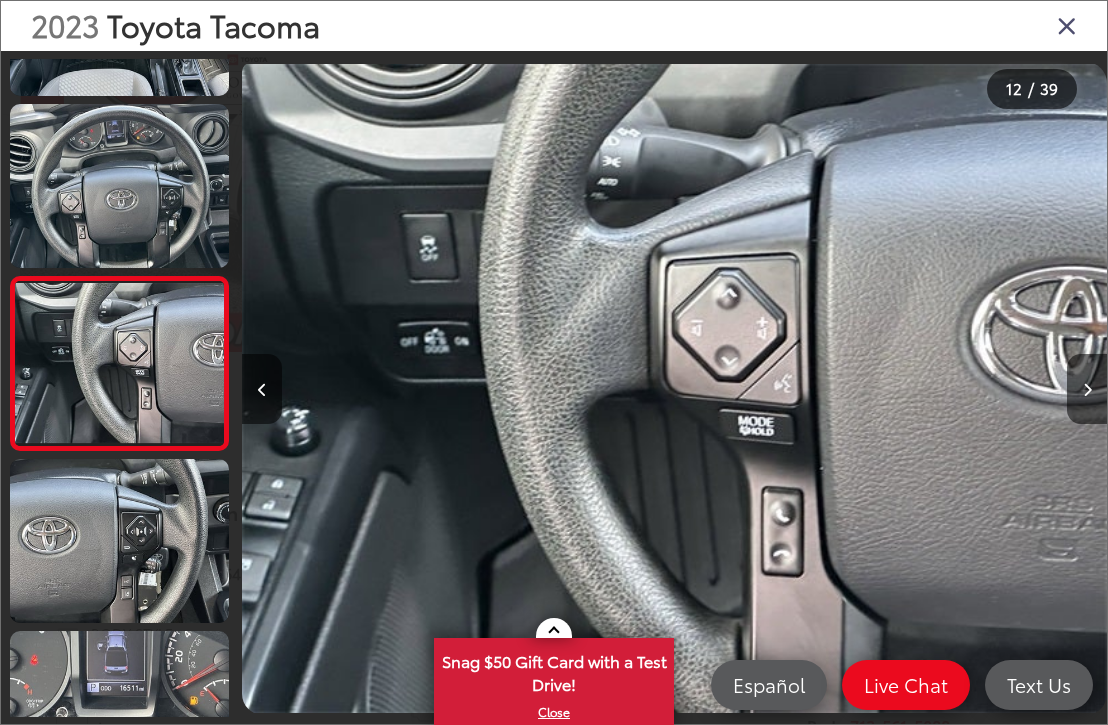 click at bounding box center [1087, 389] 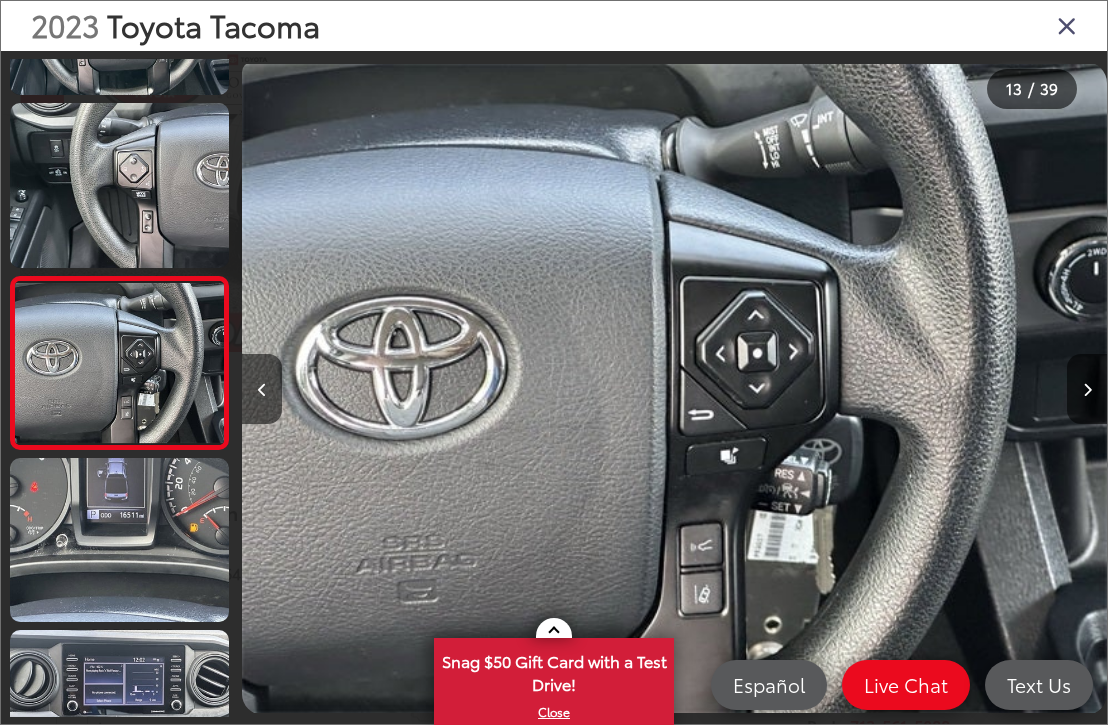 click at bounding box center [1087, 389] 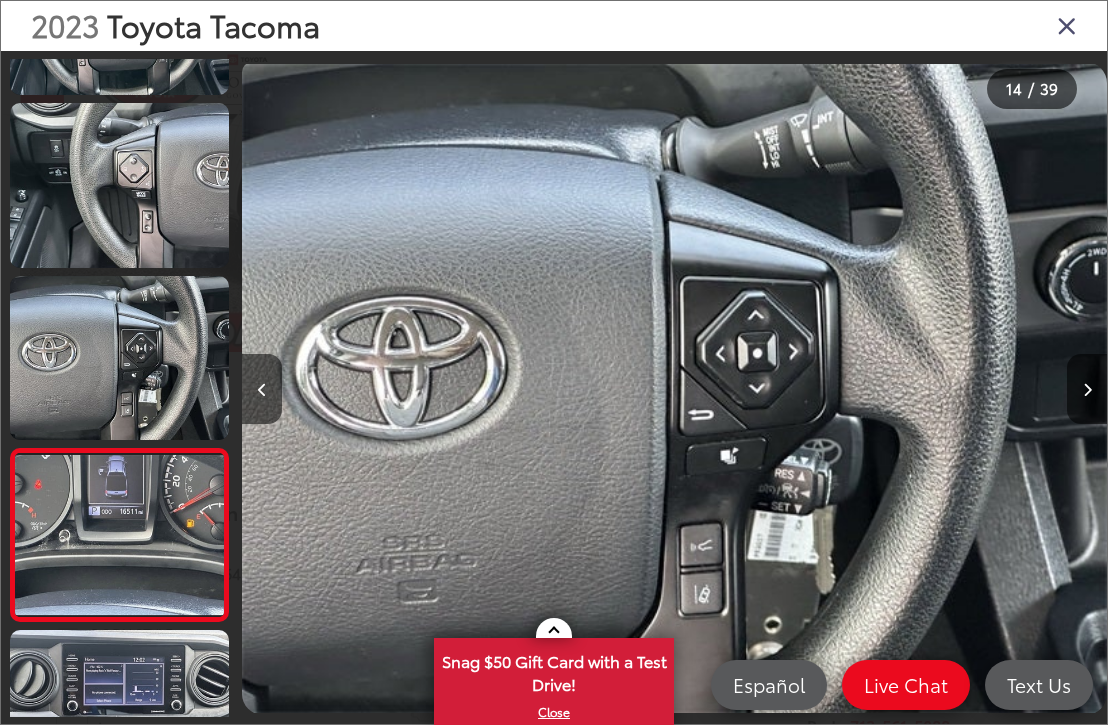 scroll, scrollTop: 0, scrollLeft: 11243, axis: horizontal 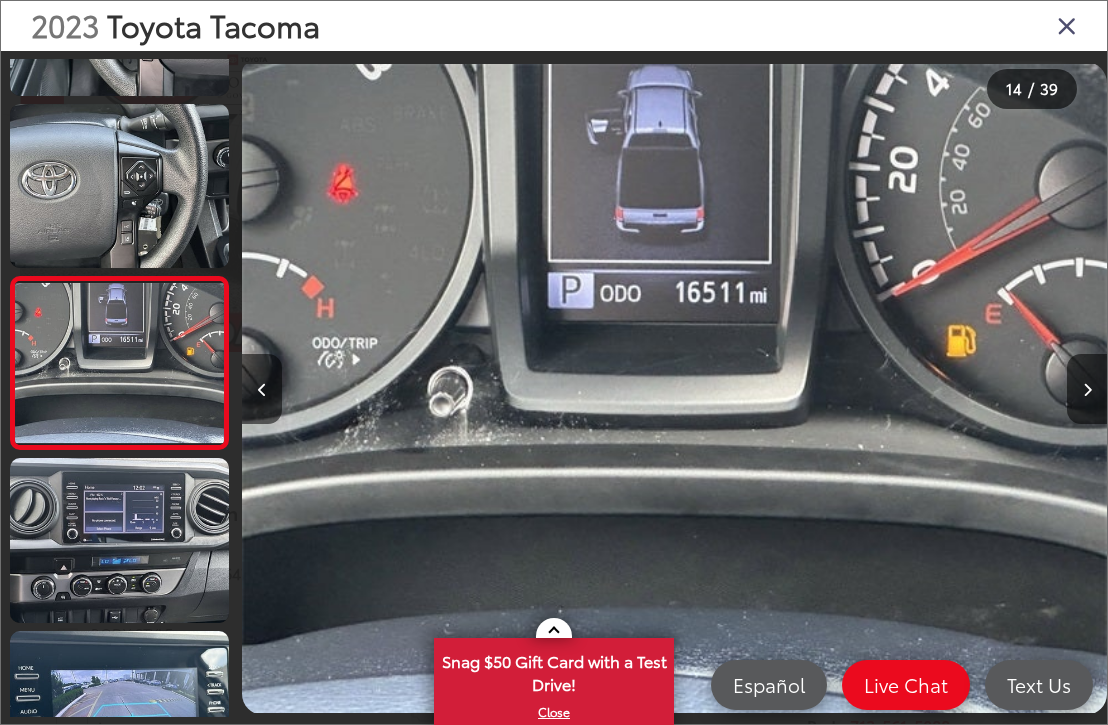 click at bounding box center (1067, 25) 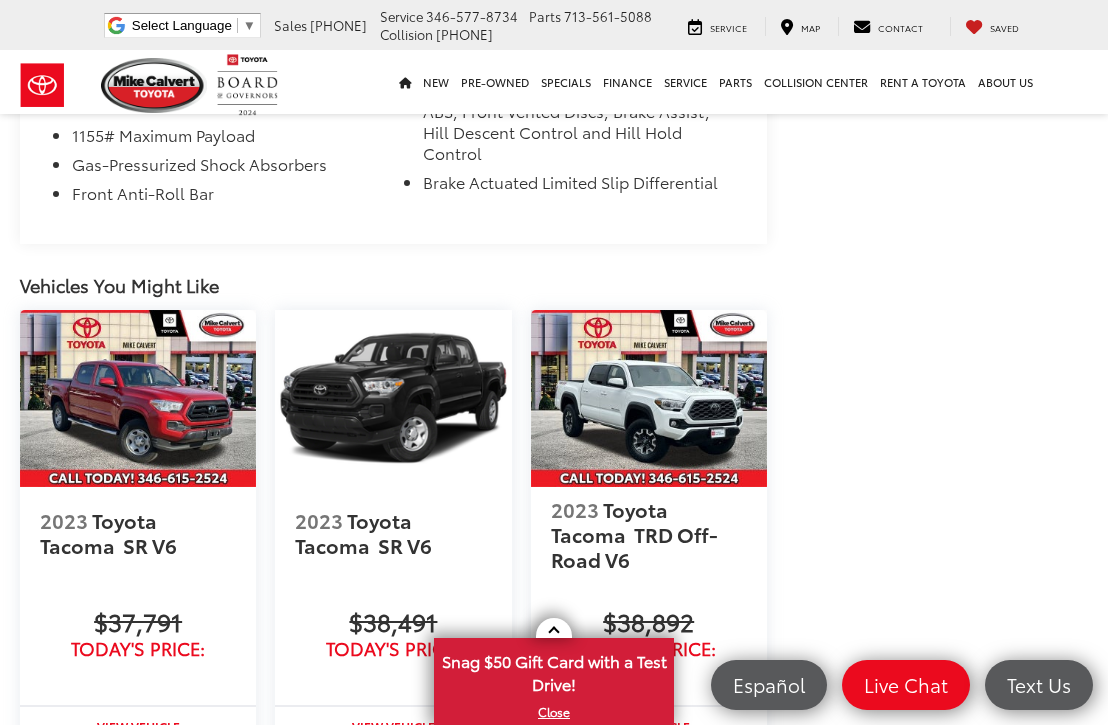 scroll, scrollTop: 3324, scrollLeft: 0, axis: vertical 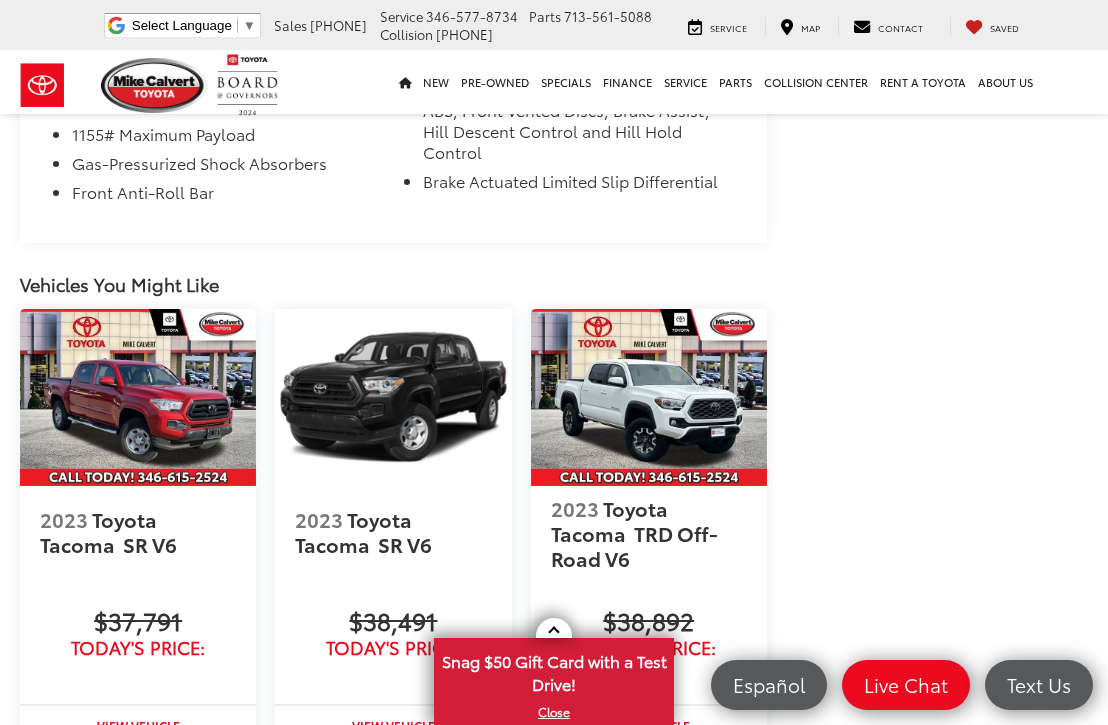click at bounding box center (649, 397) 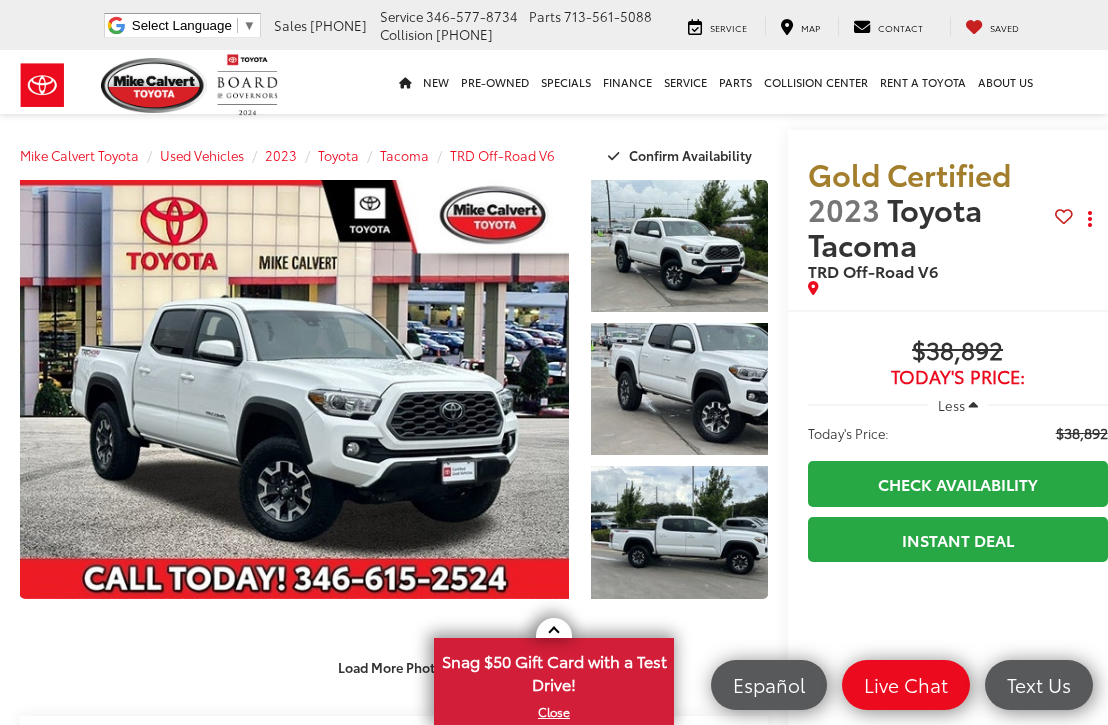 scroll, scrollTop: 0, scrollLeft: 0, axis: both 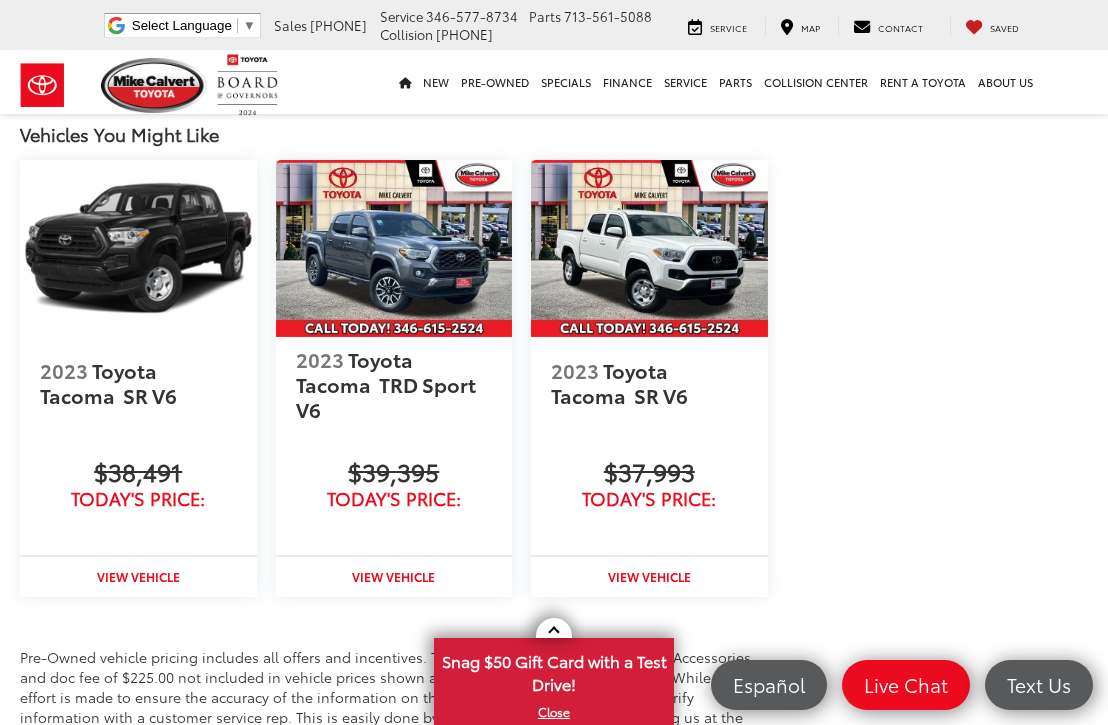 click at bounding box center [394, 248] 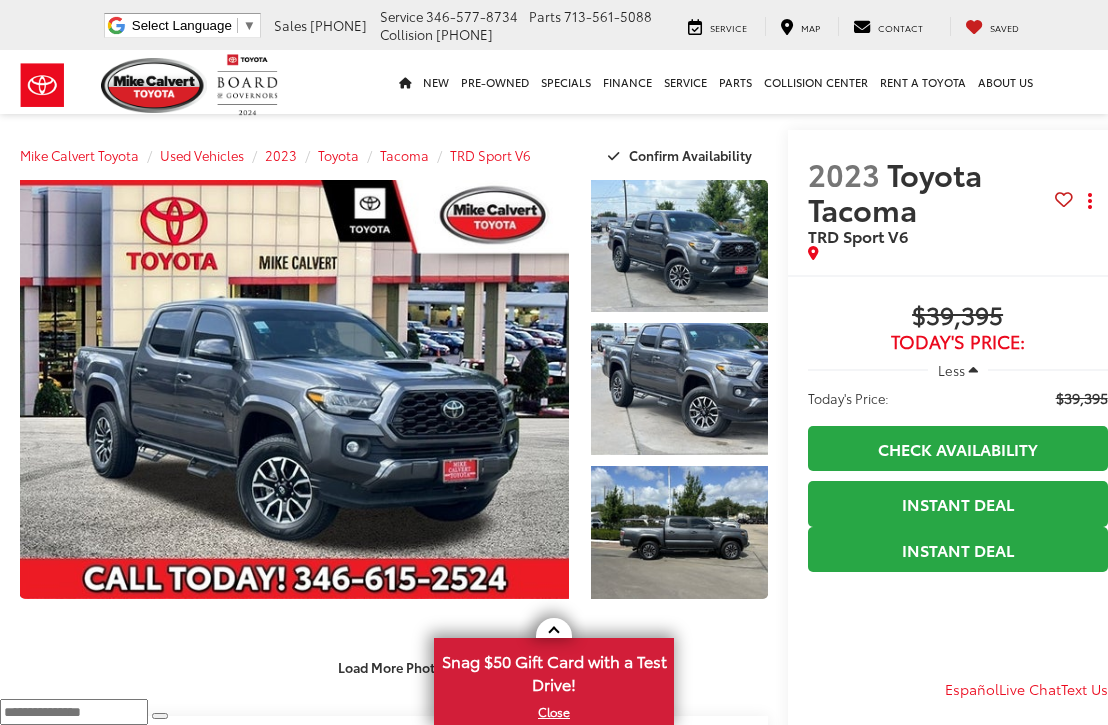 scroll, scrollTop: 0, scrollLeft: 0, axis: both 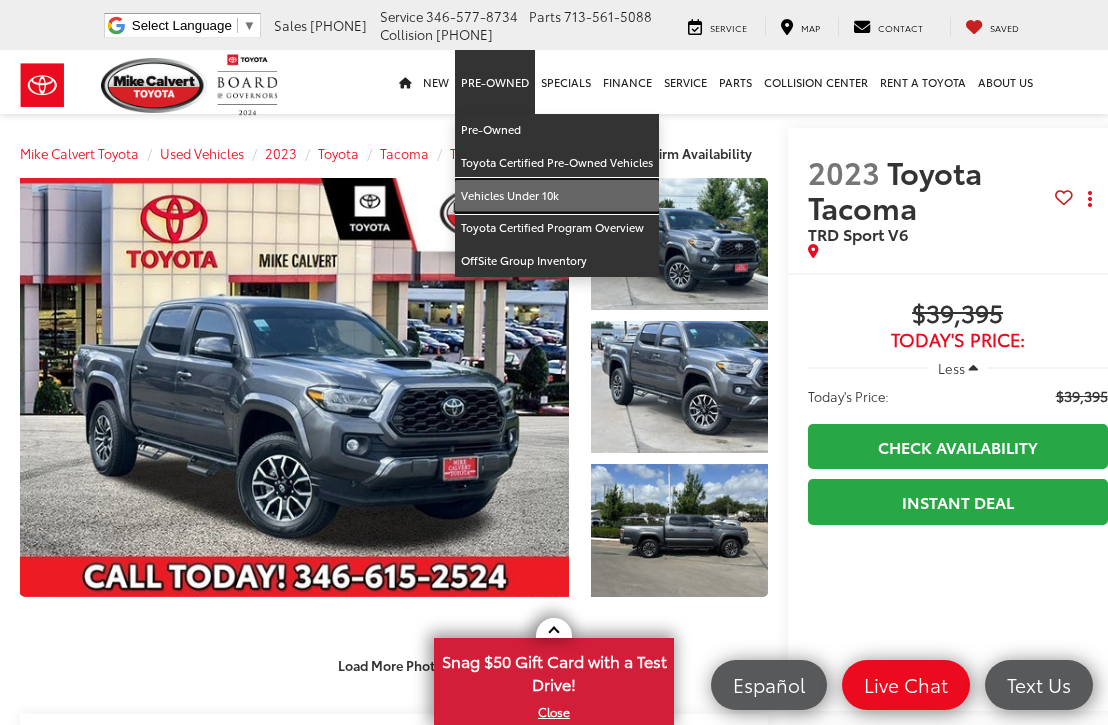 click on "Vehicles Under 10k" at bounding box center (557, 196) 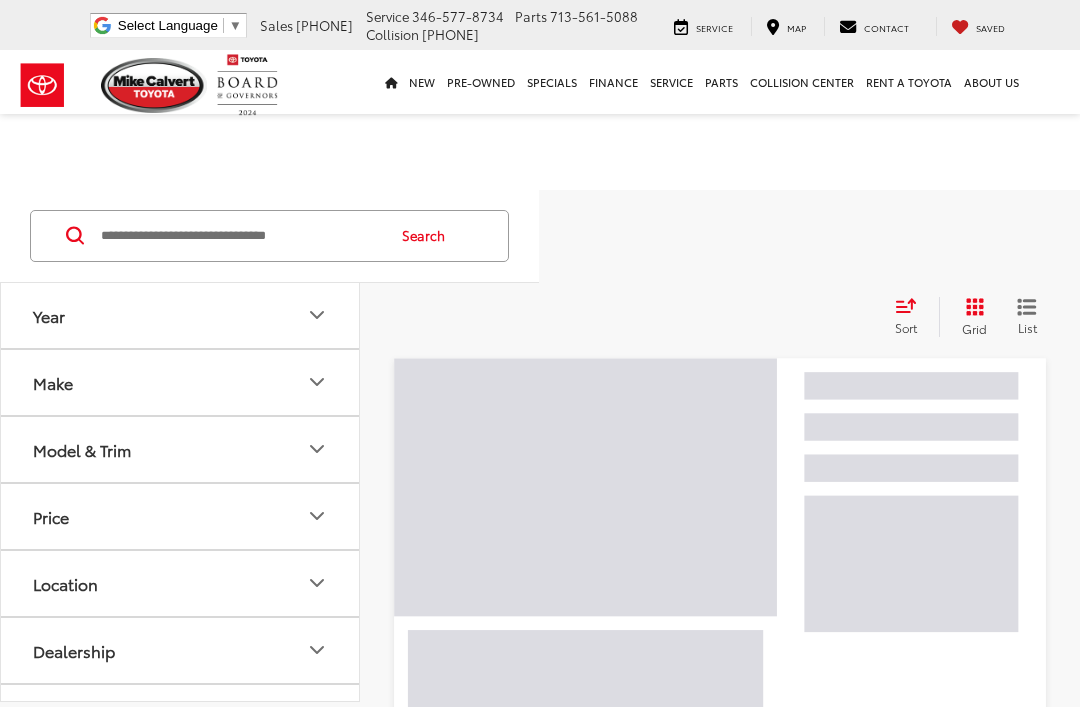 scroll, scrollTop: 0, scrollLeft: 0, axis: both 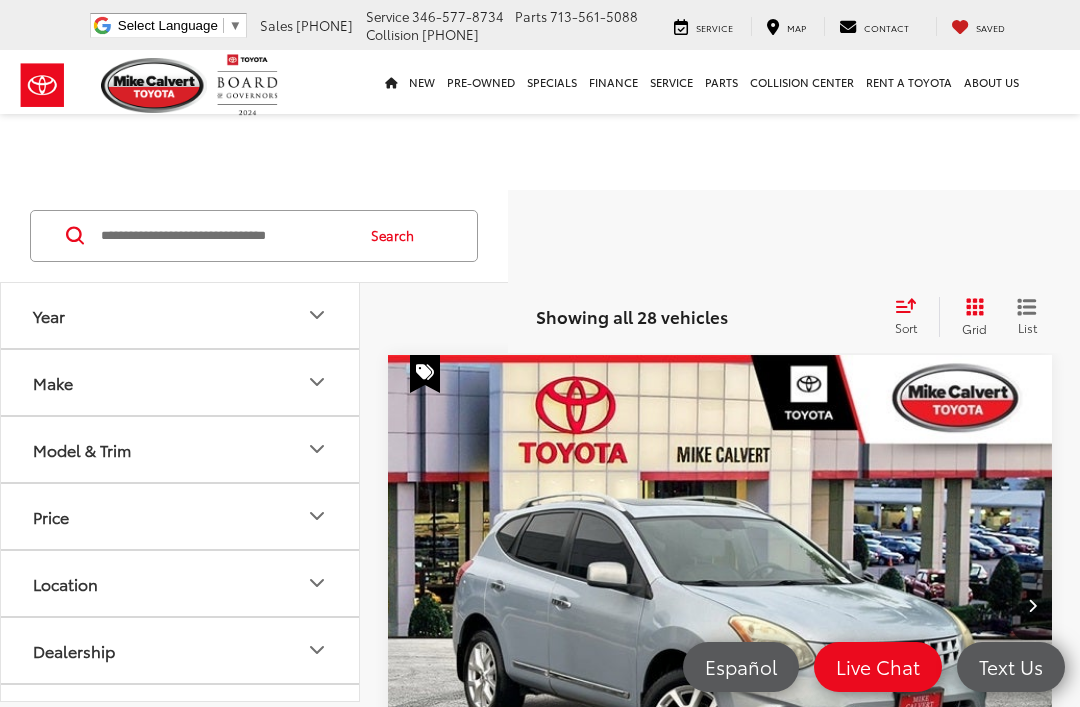 click on "Year" at bounding box center (181, 315) 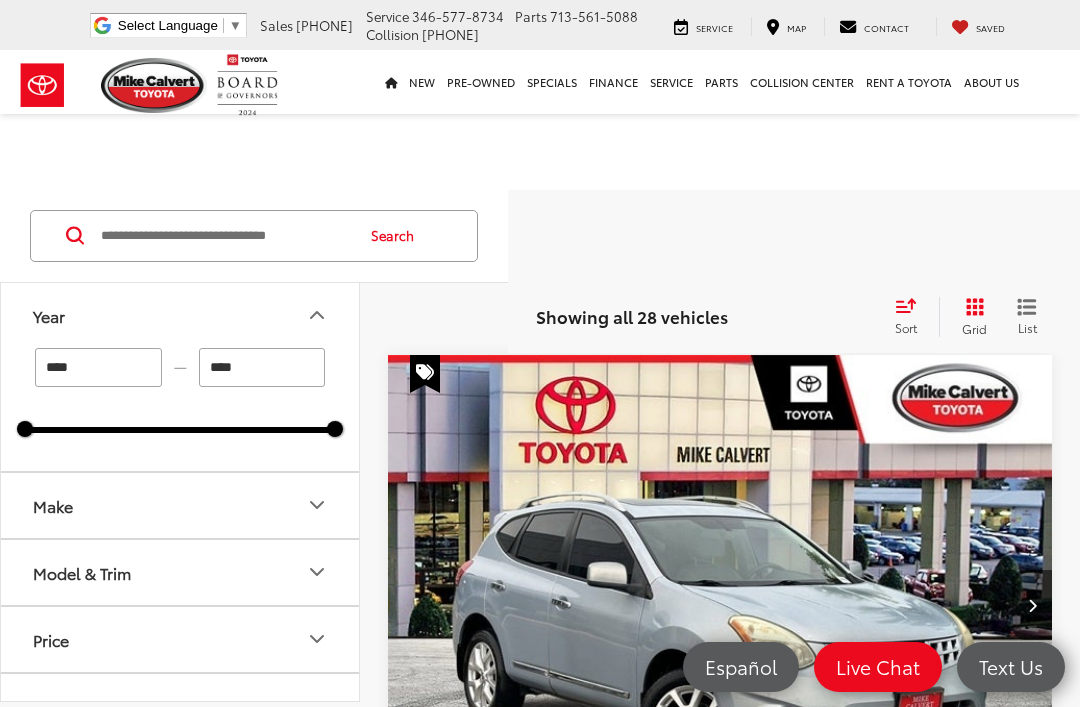 click on "**** — **** 2002 2017" at bounding box center (180, 390) 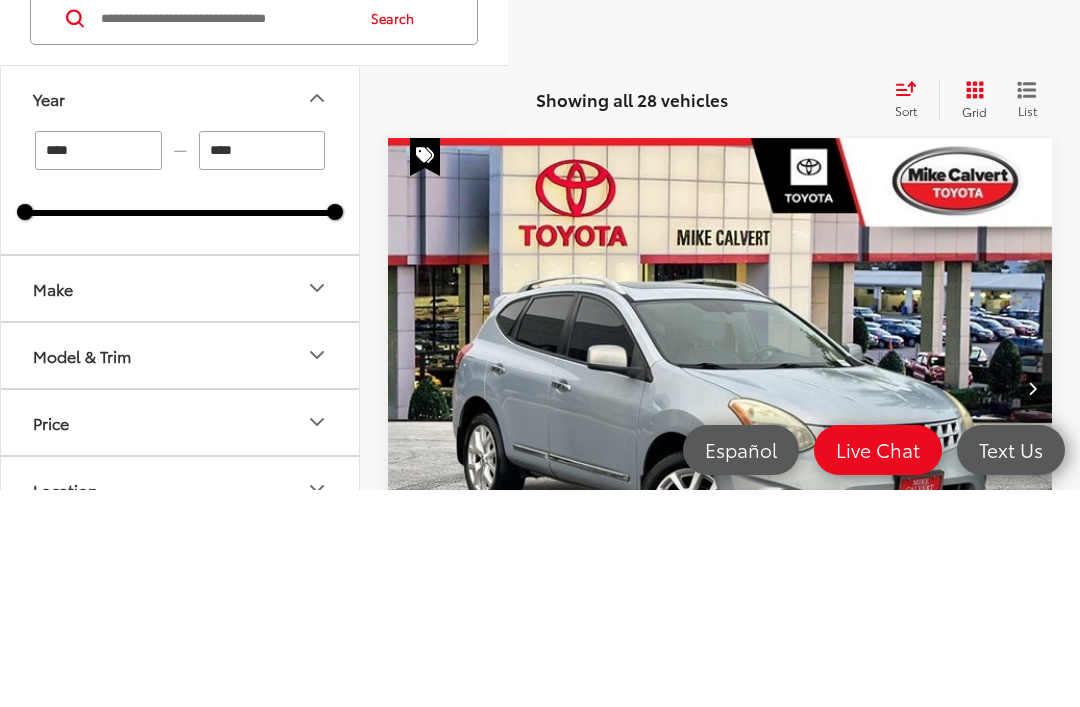 click on "****" at bounding box center [262, 367] 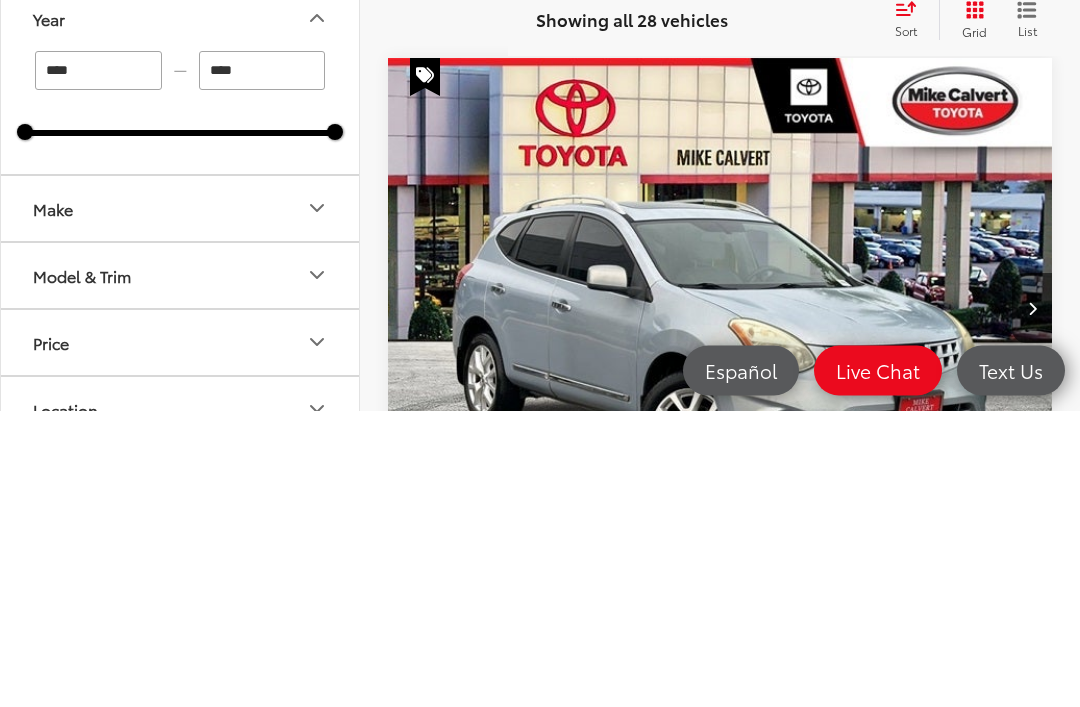 click on "Make" at bounding box center (181, 505) 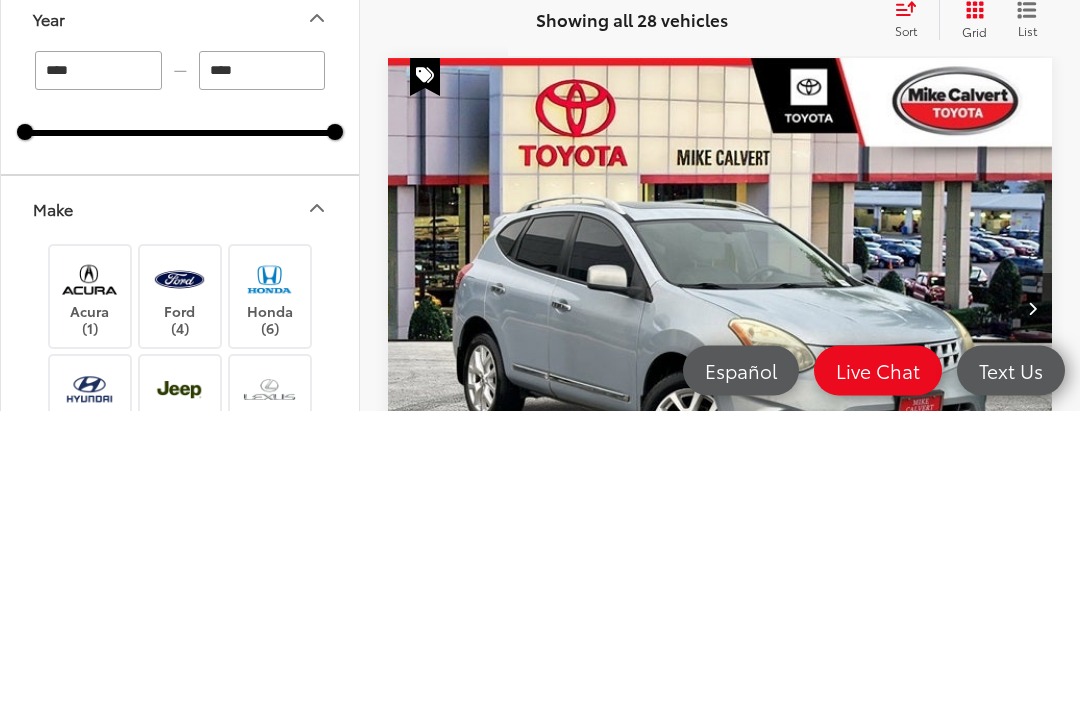 scroll, scrollTop: 297, scrollLeft: 0, axis: vertical 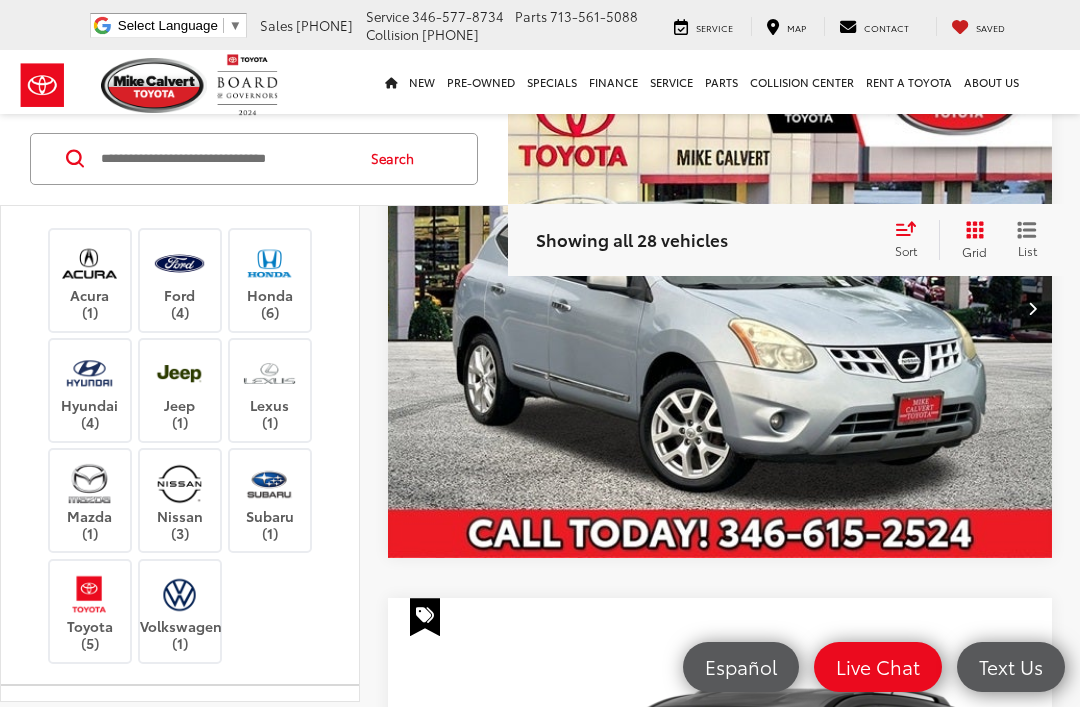click at bounding box center (89, 594) 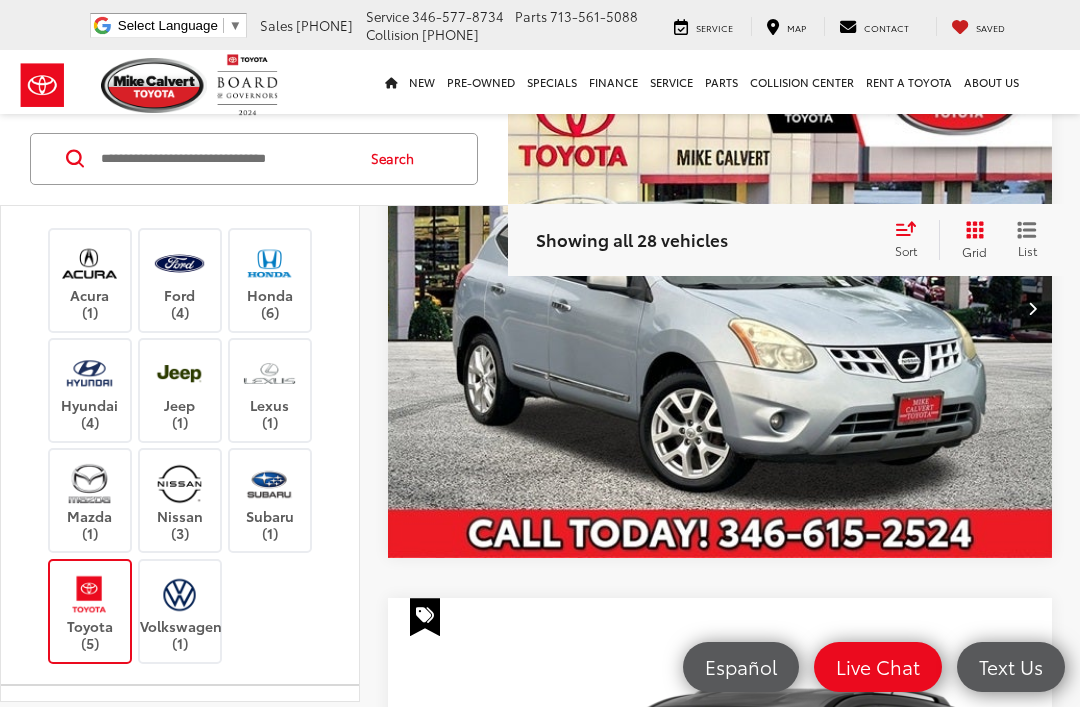 type on "****" 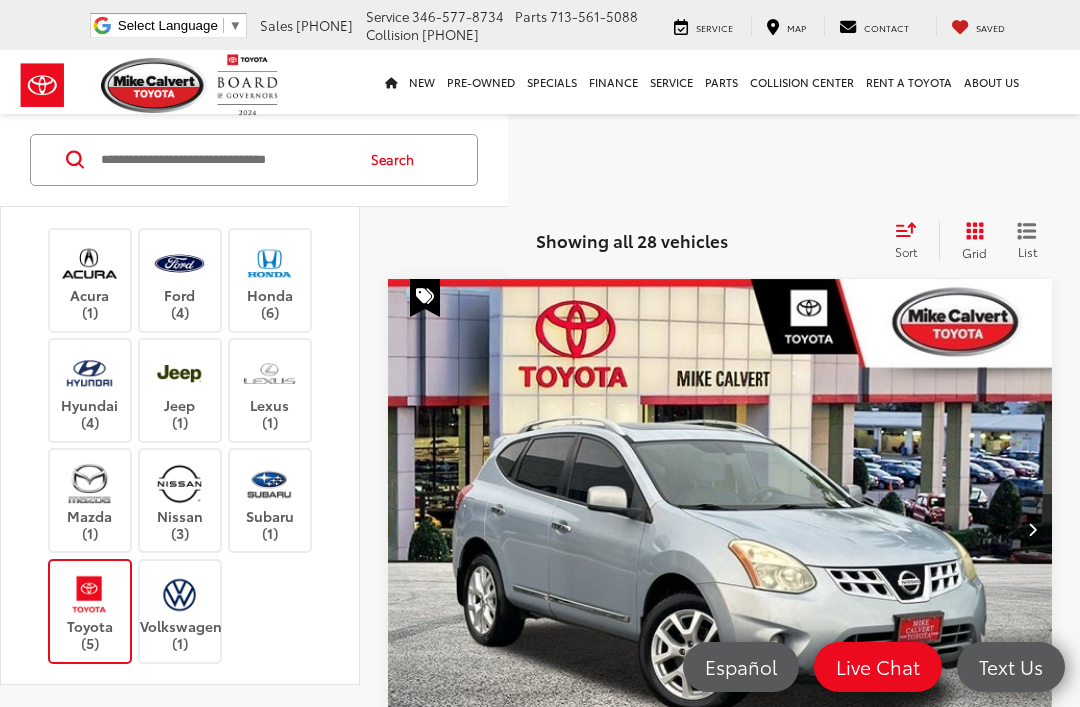 scroll, scrollTop: 0, scrollLeft: 0, axis: both 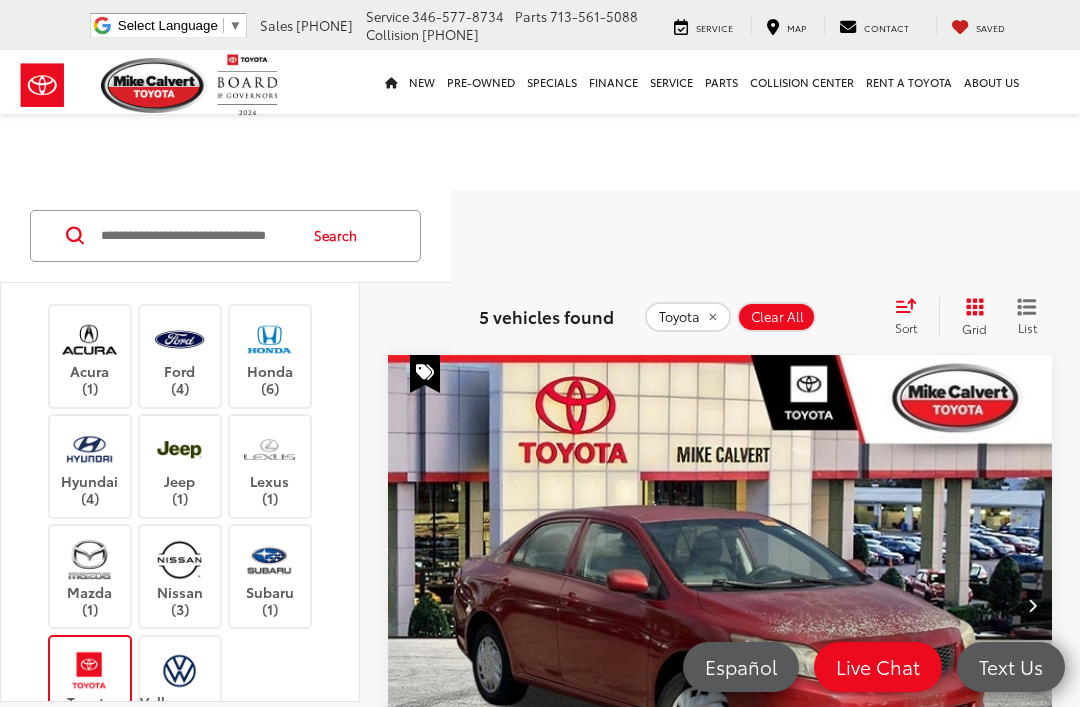 click on "Search" at bounding box center [340, 236] 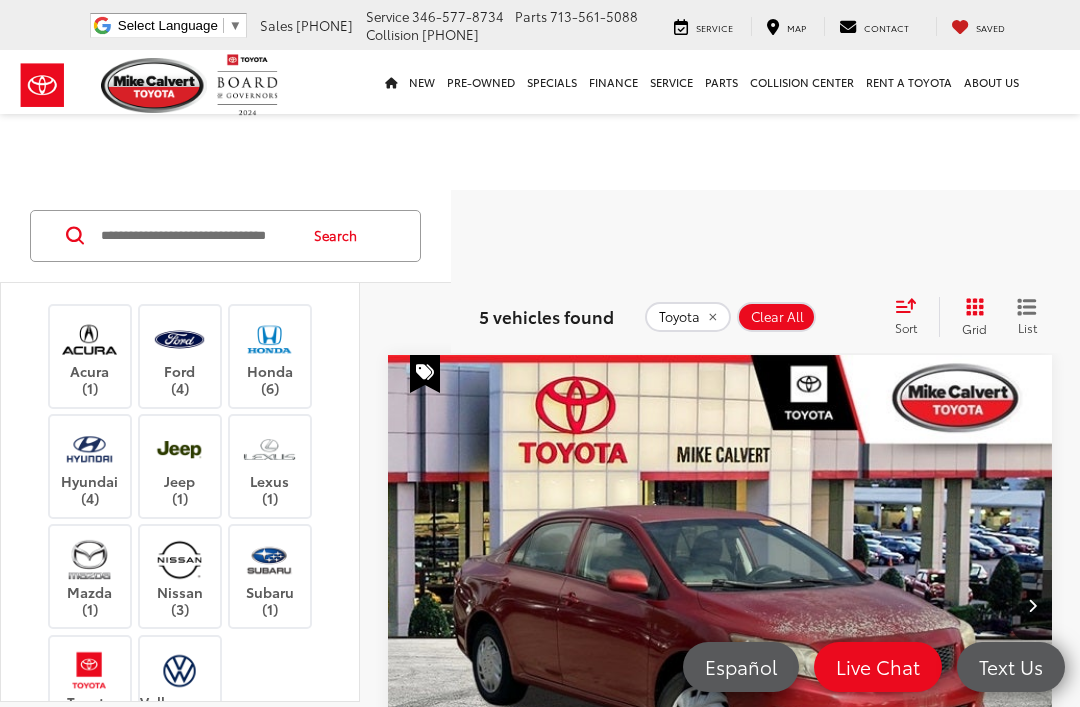 type on "****" 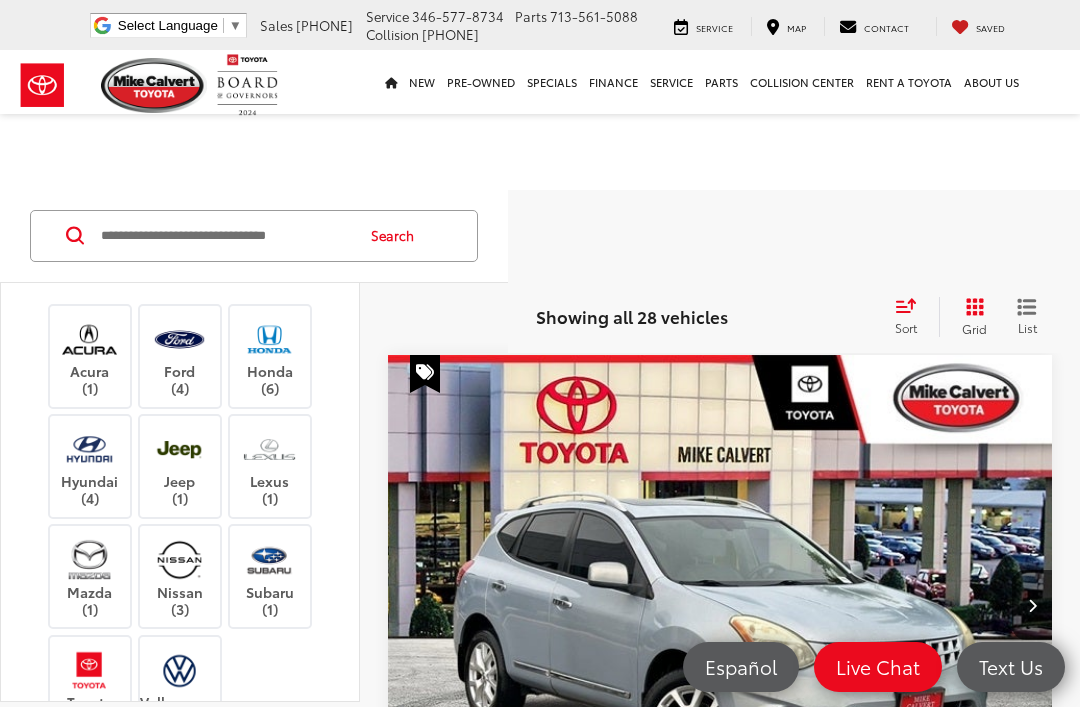 scroll, scrollTop: 0, scrollLeft: 1, axis: horizontal 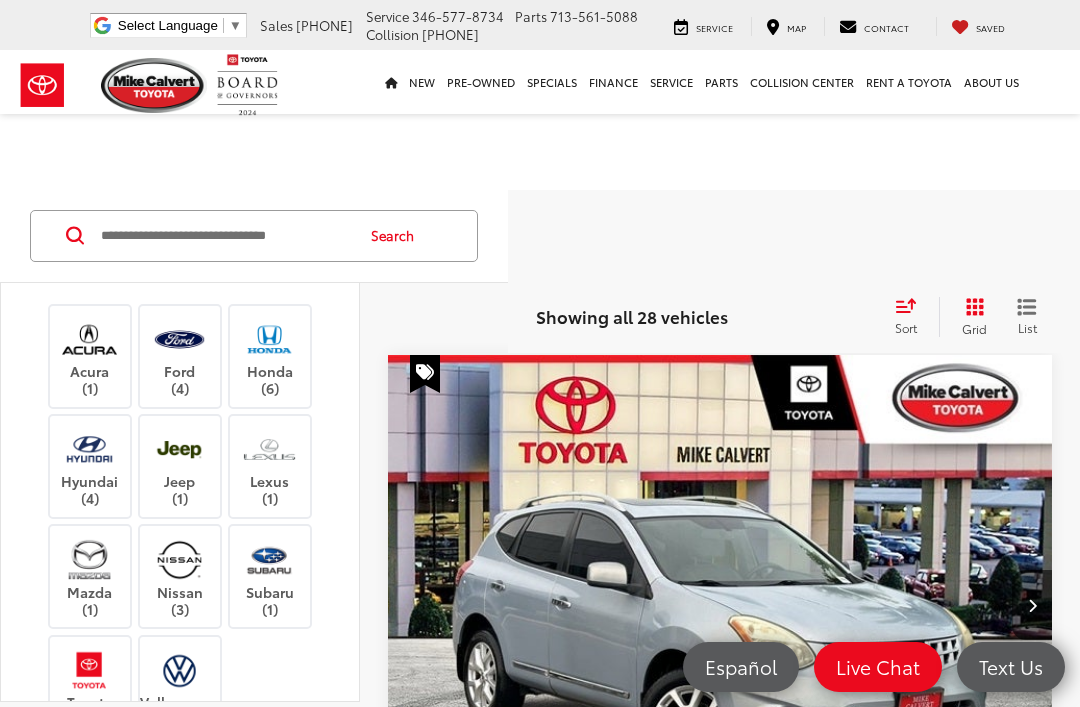 click on "Search" at bounding box center [397, 236] 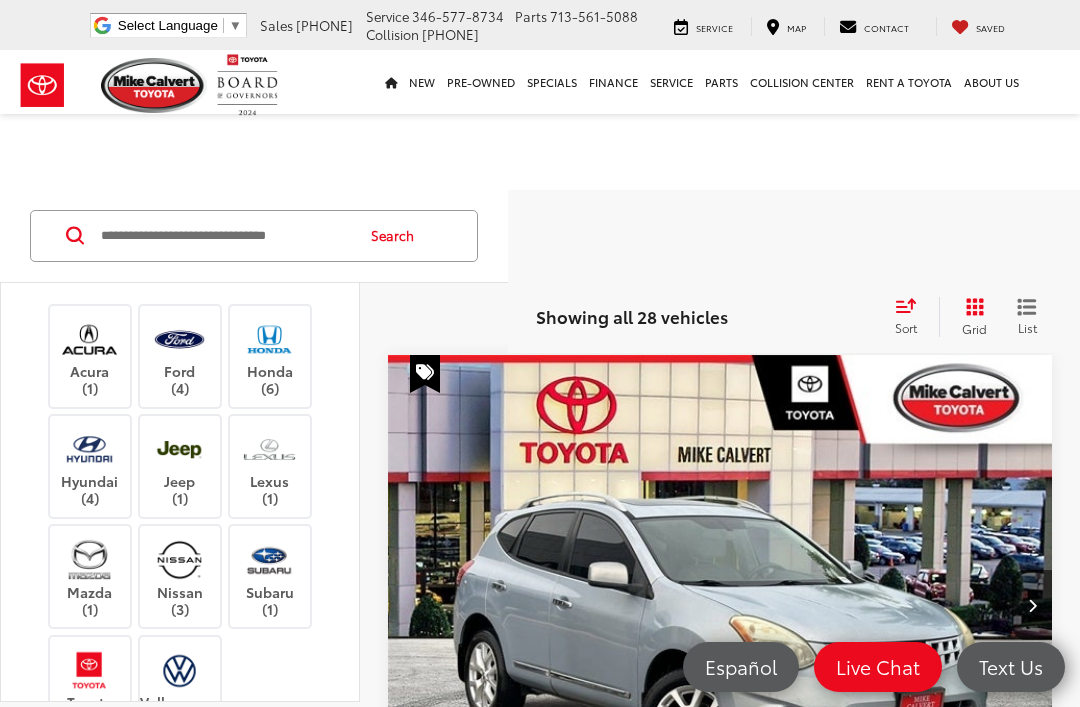 scroll, scrollTop: 0, scrollLeft: 0, axis: both 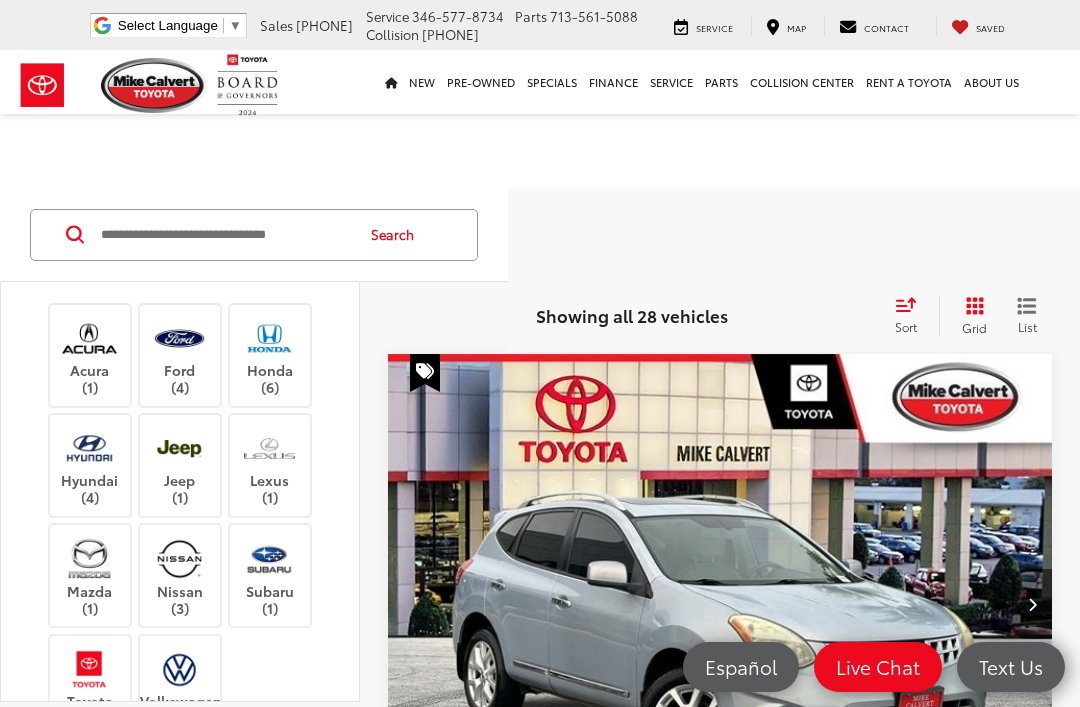 click at bounding box center [225, 235] 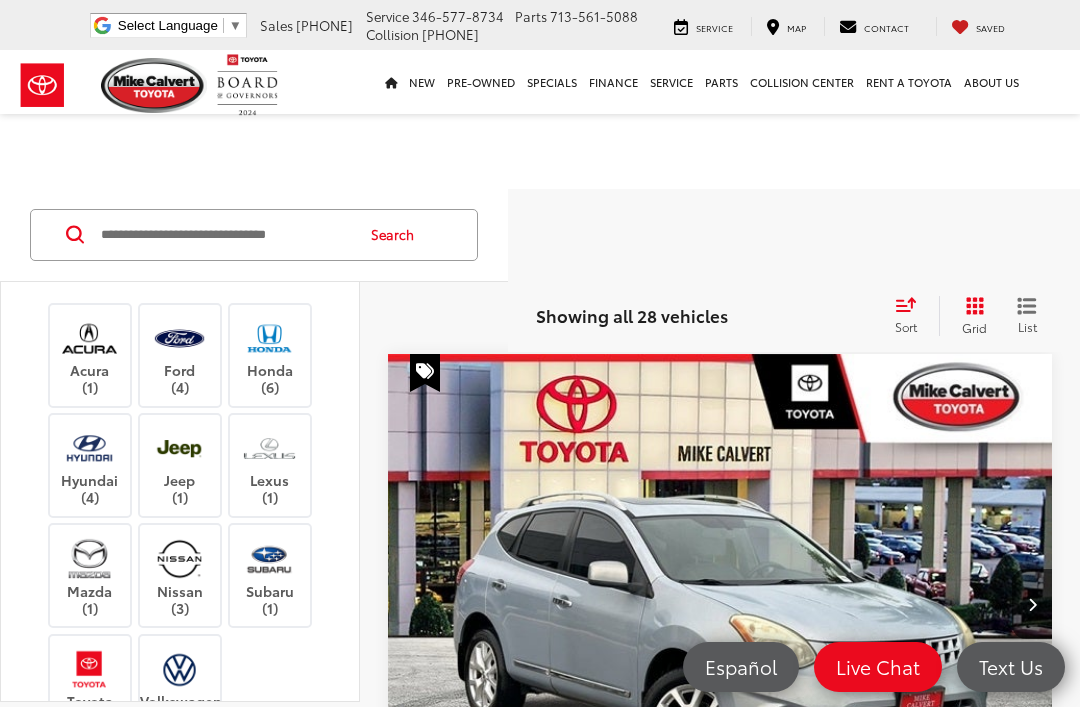 scroll, scrollTop: 2, scrollLeft: 0, axis: vertical 